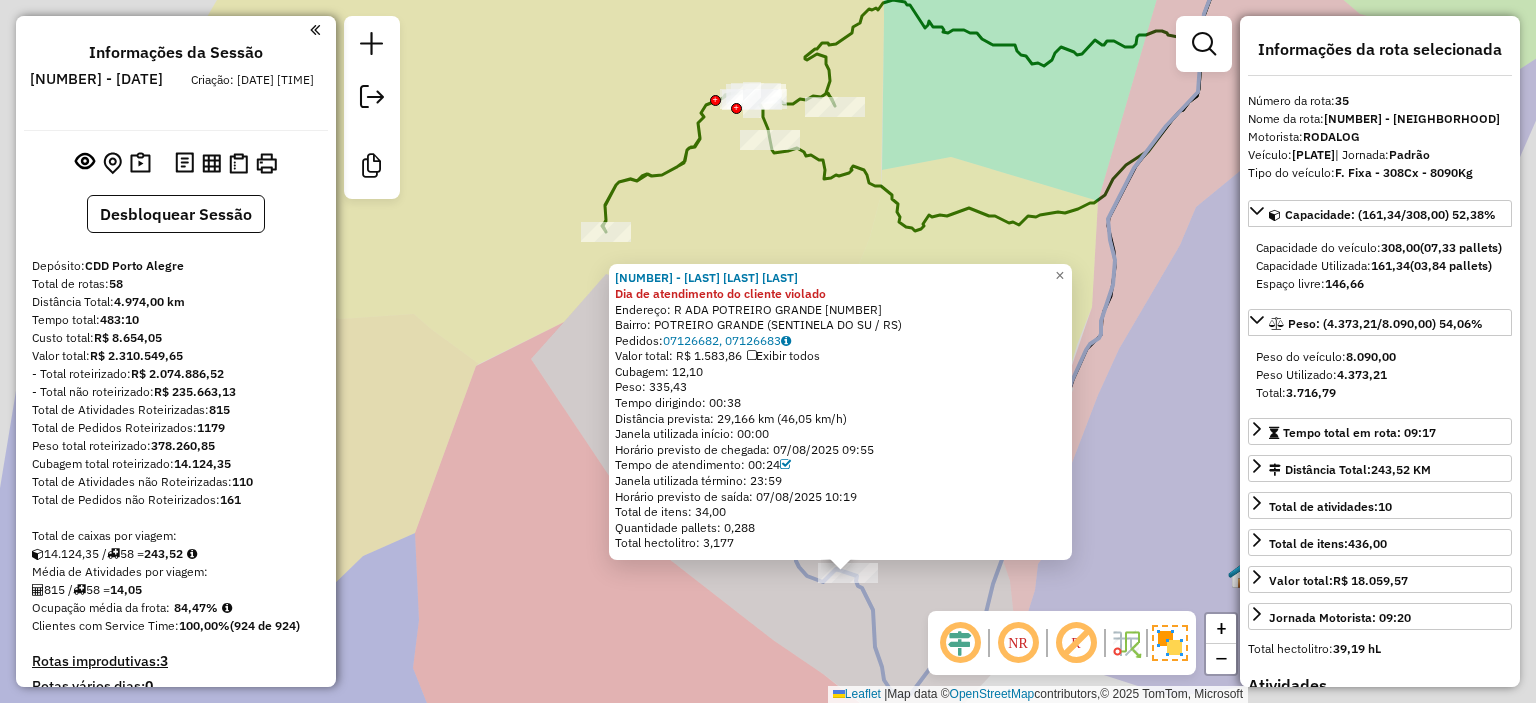 select on "**********" 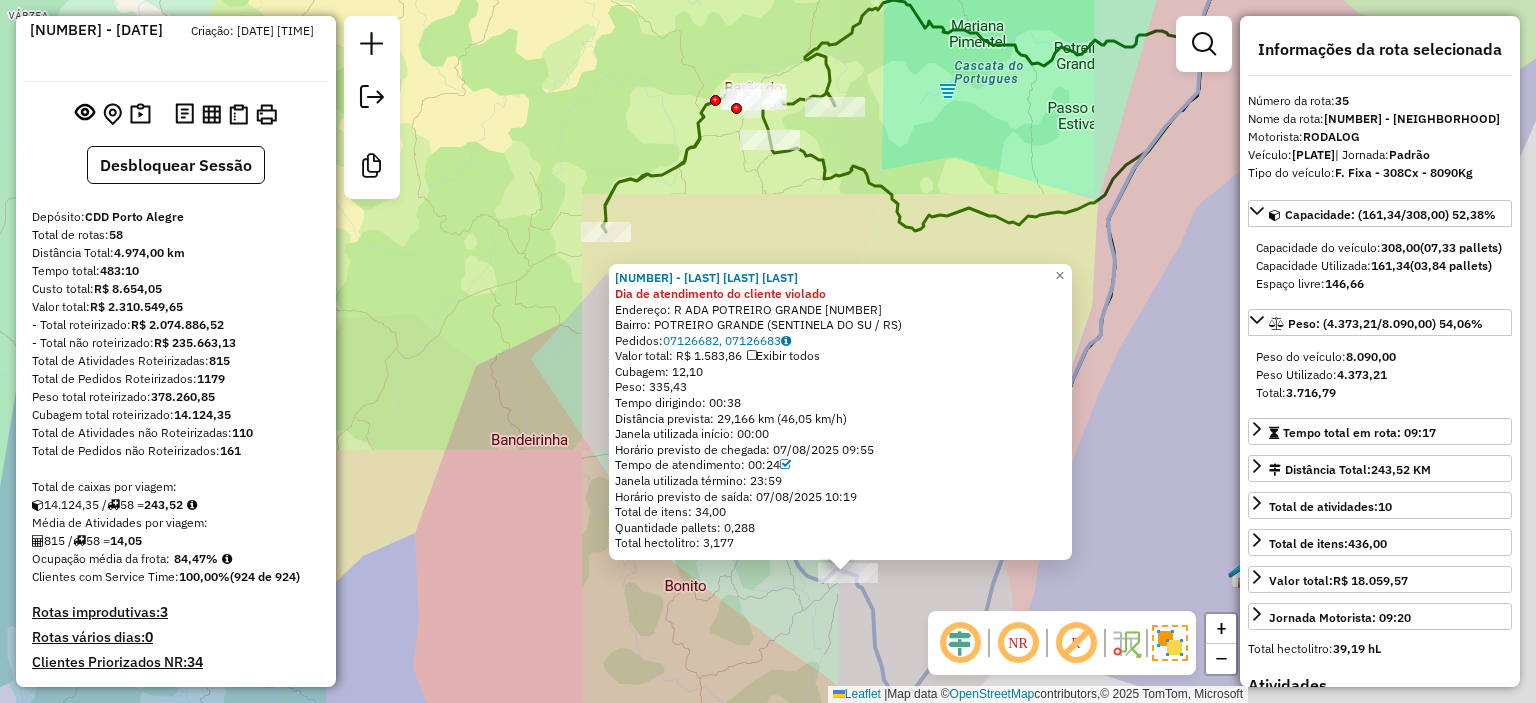click on "74403933 - OSMILDA STORCK DE FA Dia de atendimento do cliente violado  Endereço: R   ADA POTREIRO GRANDE           29   Bairro: POTREIRO GRANDE (SENTINELA DO SU / RS)   Pedidos:  07126682, 07126683   Valor total: R$ 1.583,86   Exibir todos   Cubagem: 12,10  Peso: 335,43  Tempo dirigindo: 00:38   Distância prevista: 29,166 km (46,05 km/h)   Janela utilizada início: 00:00   Horário previsto de chegada: 07/08/2025 09:55   Tempo de atendimento: 00:24   Janela utilizada término: 23:59   Horário previsto de saída: 07/08/2025 10:19   Total de itens: 34,00   Quantidade pallets: 0,288   Total hectolitro: 3,177  × Janela de atendimento Grade de atendimento Capacidade Transportadoras Veículos Cliente Pedidos  Rotas Selecione os dias de semana para filtrar as janelas de atendimento  Seg   Ter   Qua   Qui   Sex   Sáb   Dom  Informe o período da janela de atendimento: De: Até:  Filtrar exatamente a janela do cliente  Considerar janela de atendimento padrão   Seg   Ter   Qua   Qui   Sex   Sáb   Dom   De:  De:" 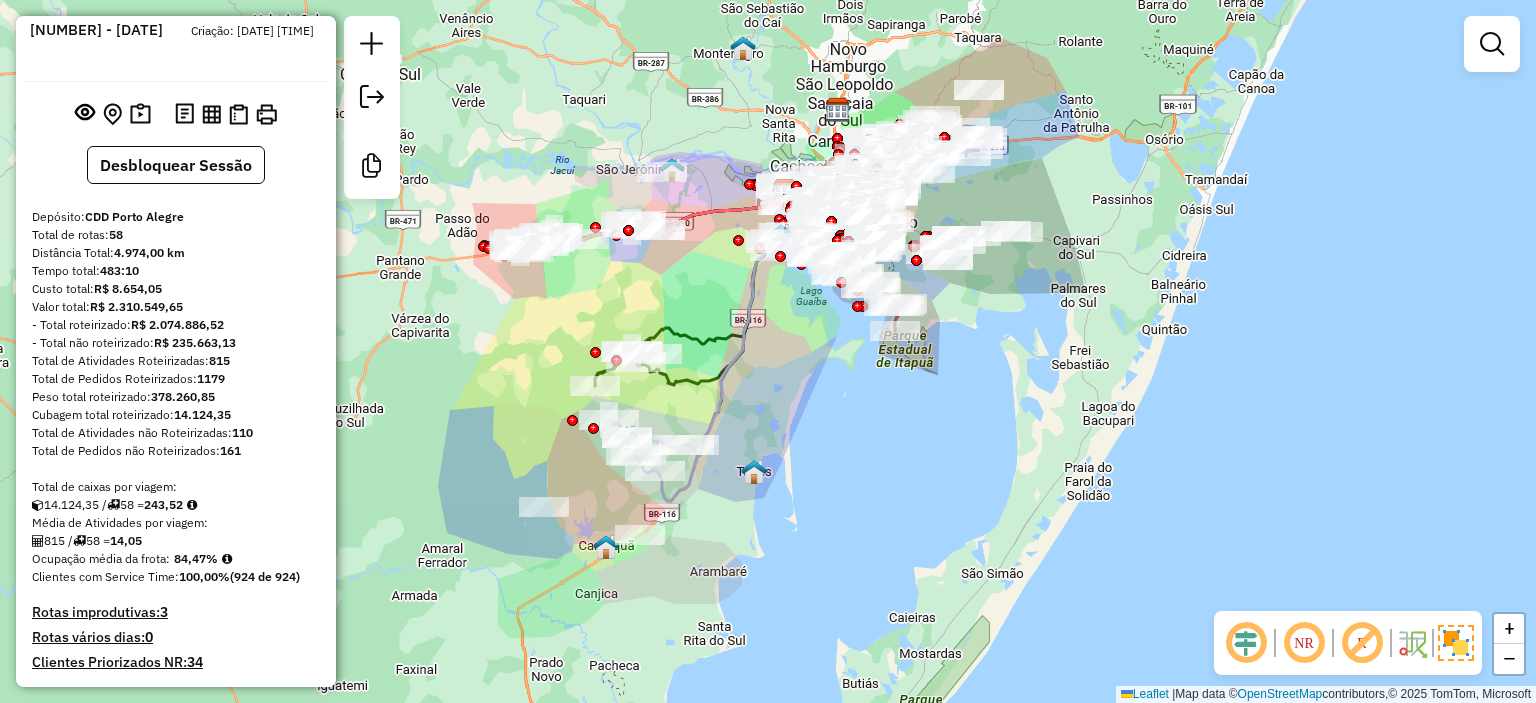 click 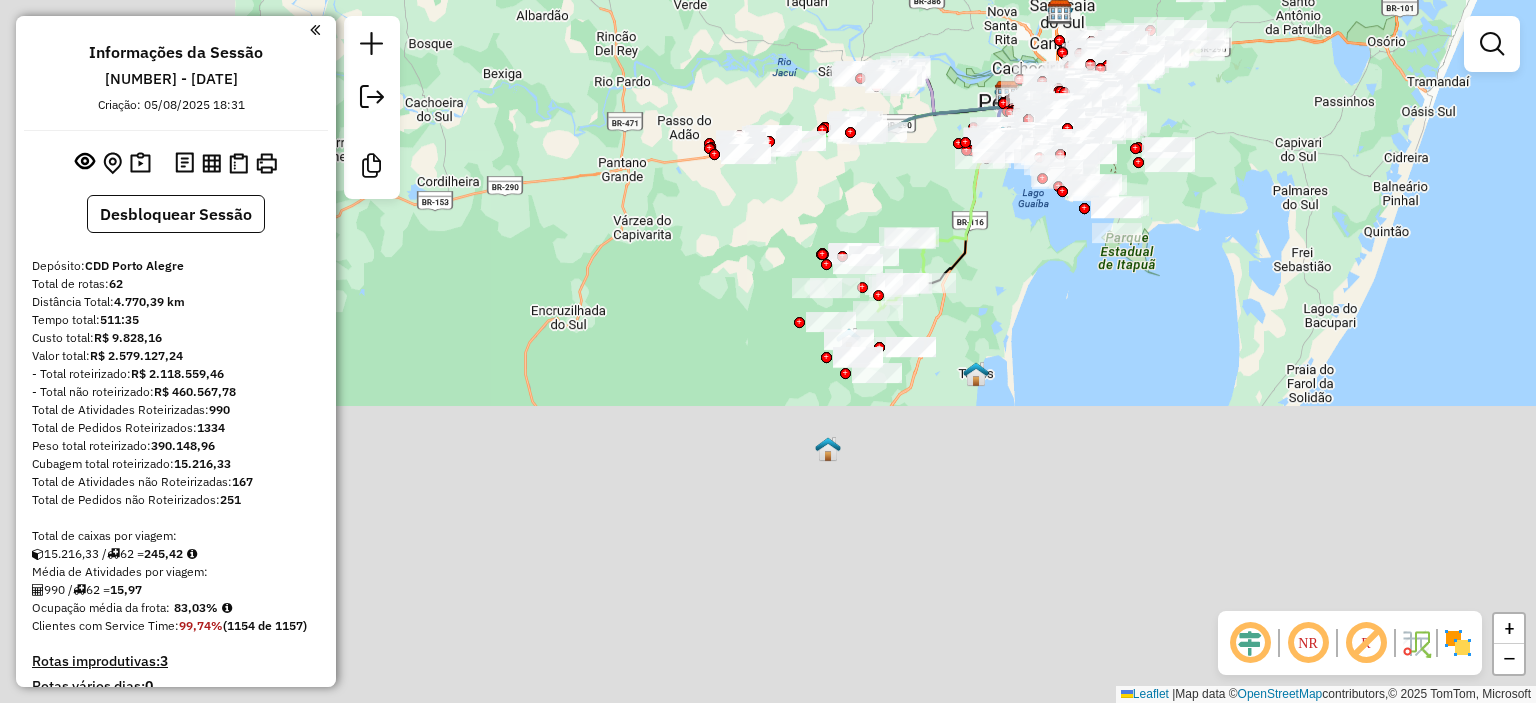 click on "Janela de atendimento Grade de atendimento Capacidade Transportadoras Veículos Cliente Pedidos  Rotas Selecione os dias de semana para filtrar as janelas de atendimento  Seg   Ter   Qua   Qui   Sex   Sáb   Dom  Informe o período da janela de atendimento: De: Até:  Filtrar exatamente a janela do cliente  Considerar janela de atendimento padrão  Selecione os dias de semana para filtrar as grades de atendimento  Seg   Ter   Qua   Qui   Sex   Sáb   Dom   Considerar clientes sem dia de atendimento cadastrado  Clientes fora do dia de atendimento selecionado Filtrar as atividades entre os valores definidos abaixo:  Peso mínimo:   Peso máximo:   Cubagem mínima:   Cubagem máxima:   De:   Até:  Filtrar as atividades entre o tempo de atendimento definido abaixo:  De:   Até:   Considerar capacidade total dos clientes não roteirizados Transportadora: Selecione um ou mais itens Tipo de veículo: Selecione um ou mais itens Veículo: Selecione um ou mais itens Motorista: Selecione um ou mais itens Nome: Rótulo:" 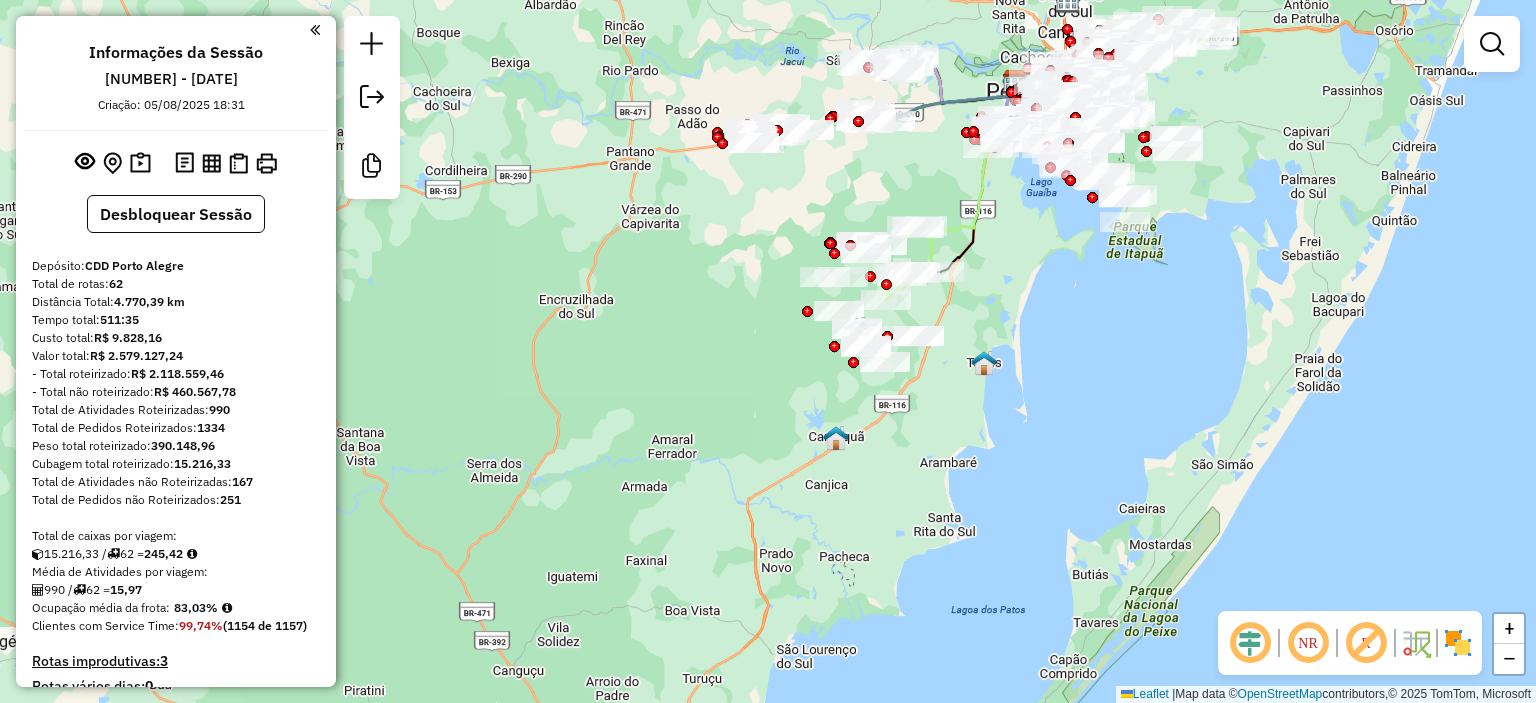 click 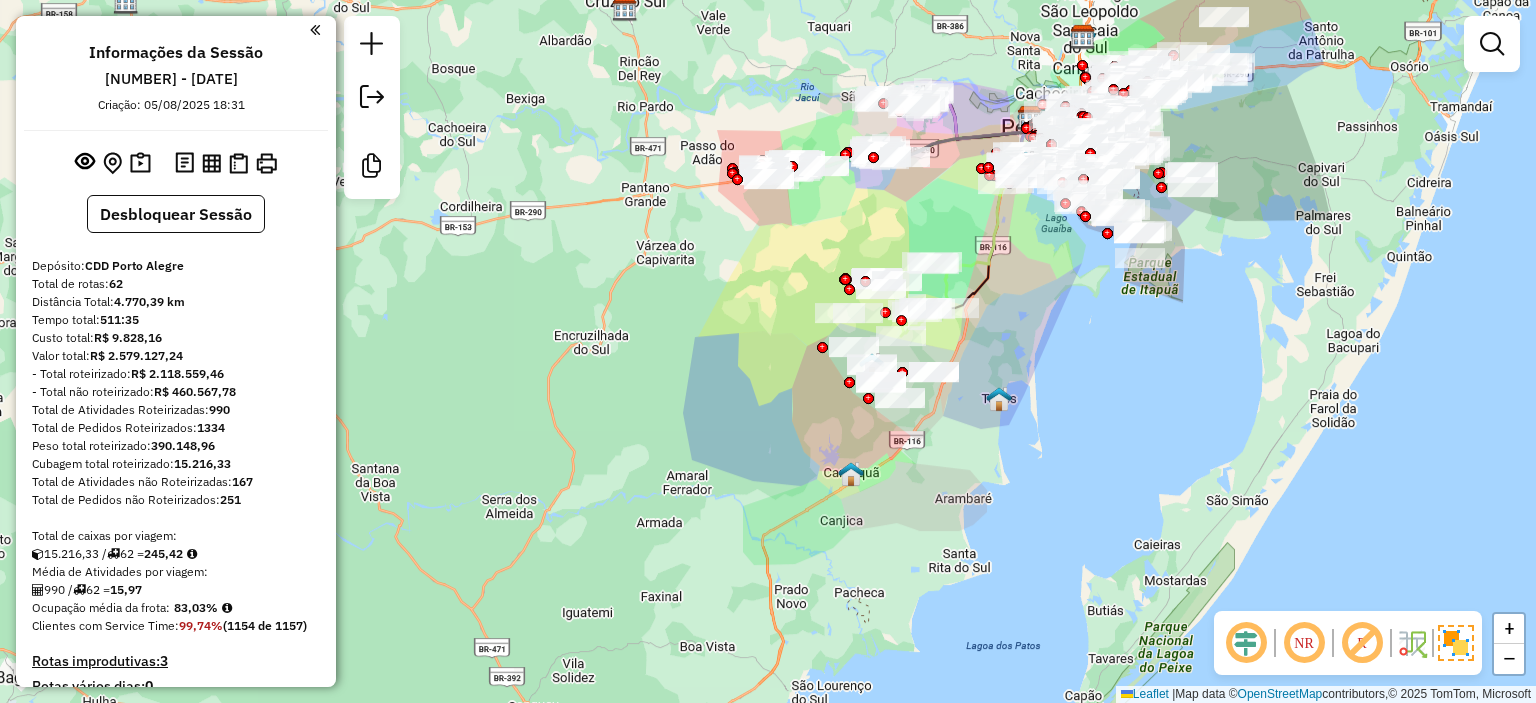 click 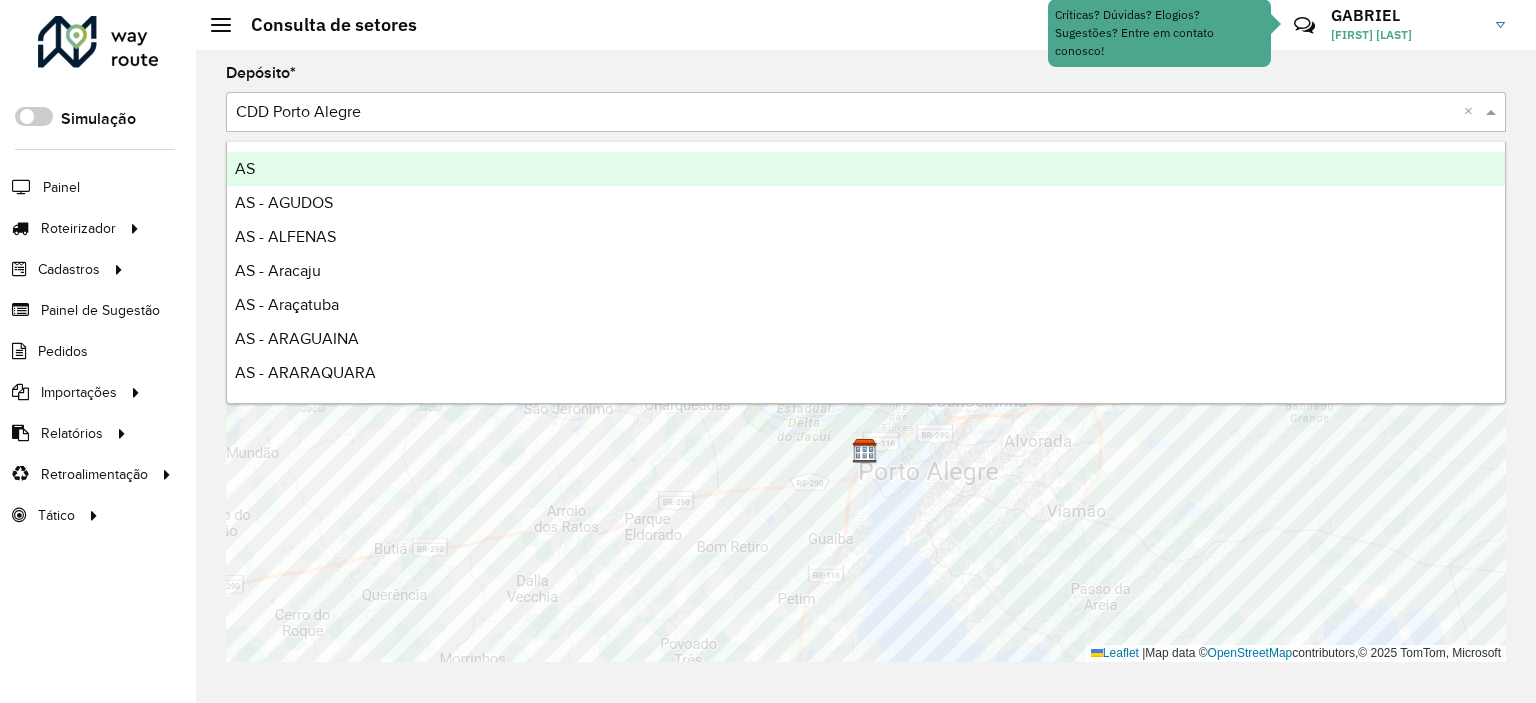 scroll, scrollTop: 0, scrollLeft: 0, axis: both 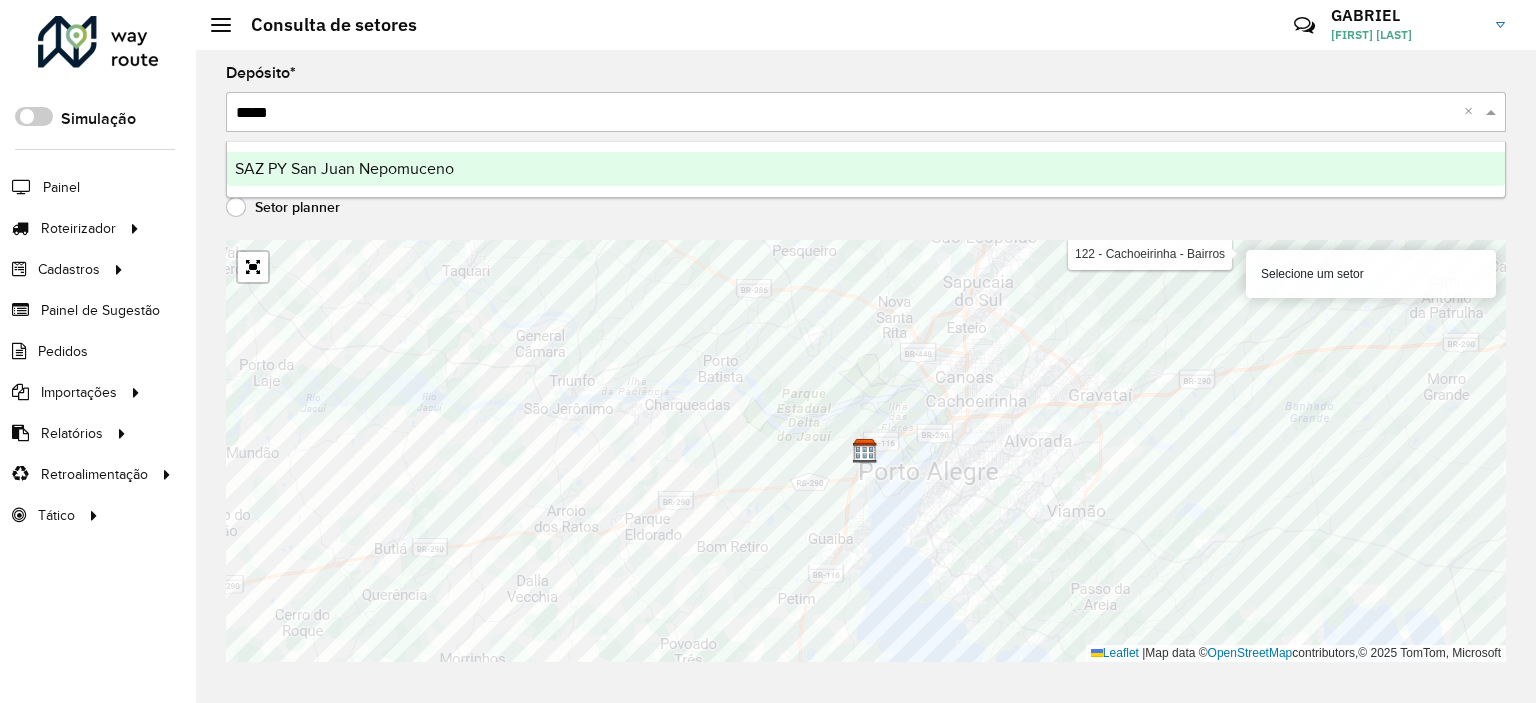 type on "******" 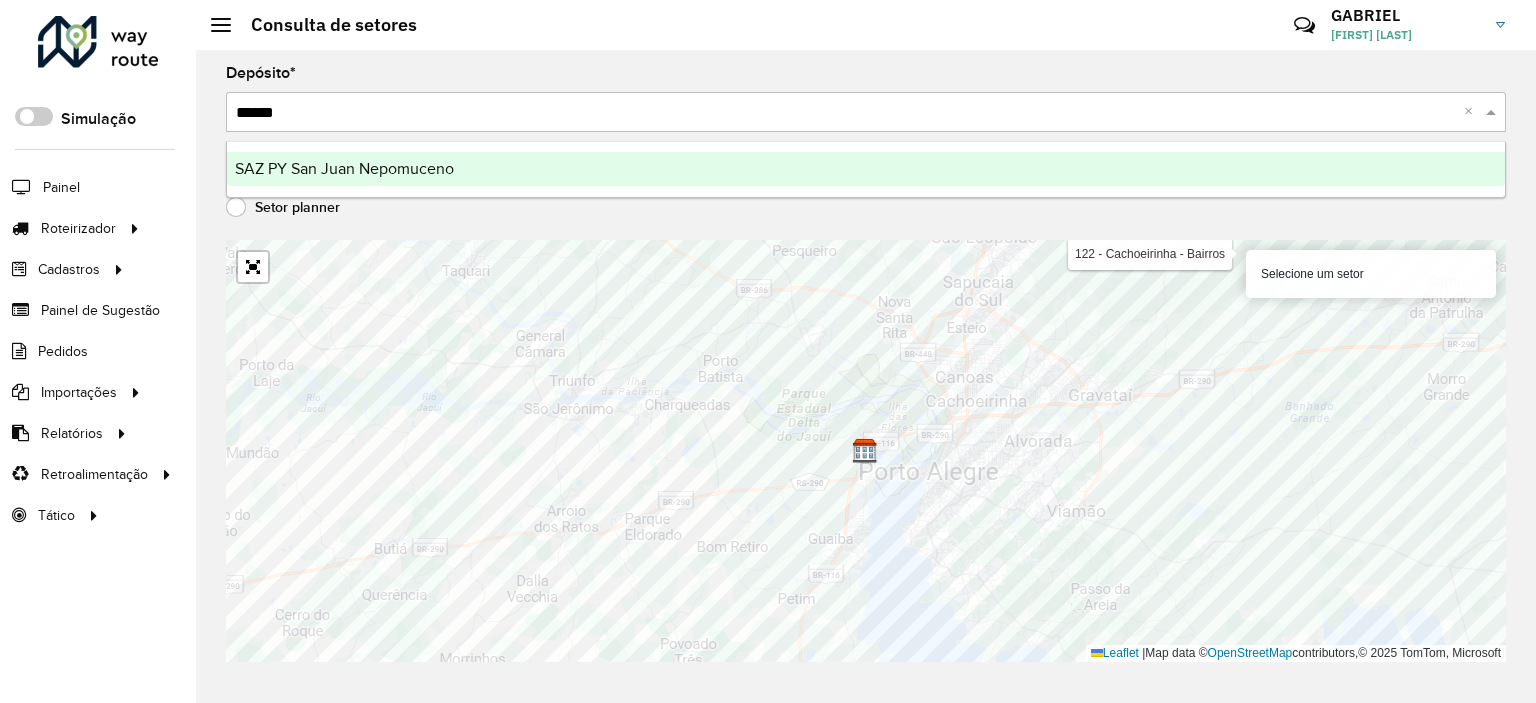 type 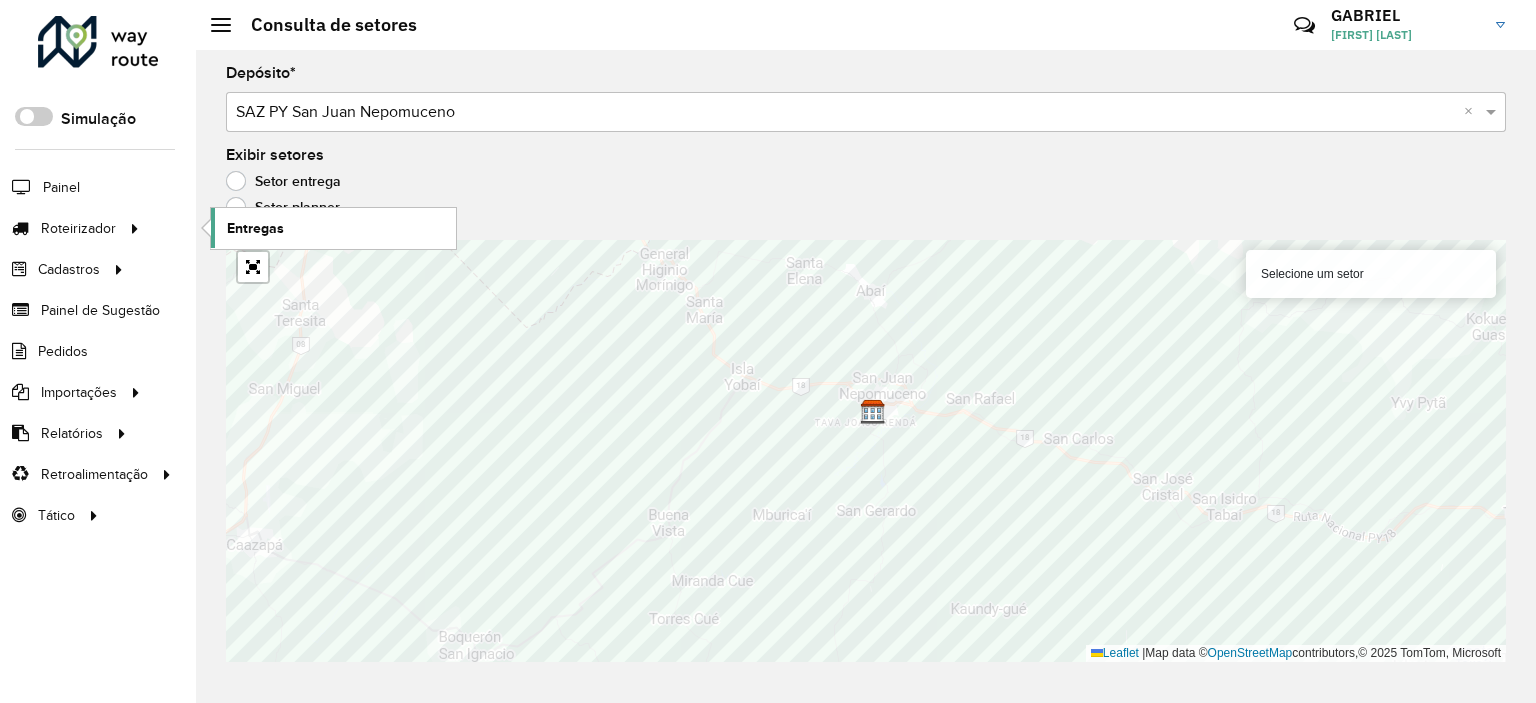 click on "Entregas" 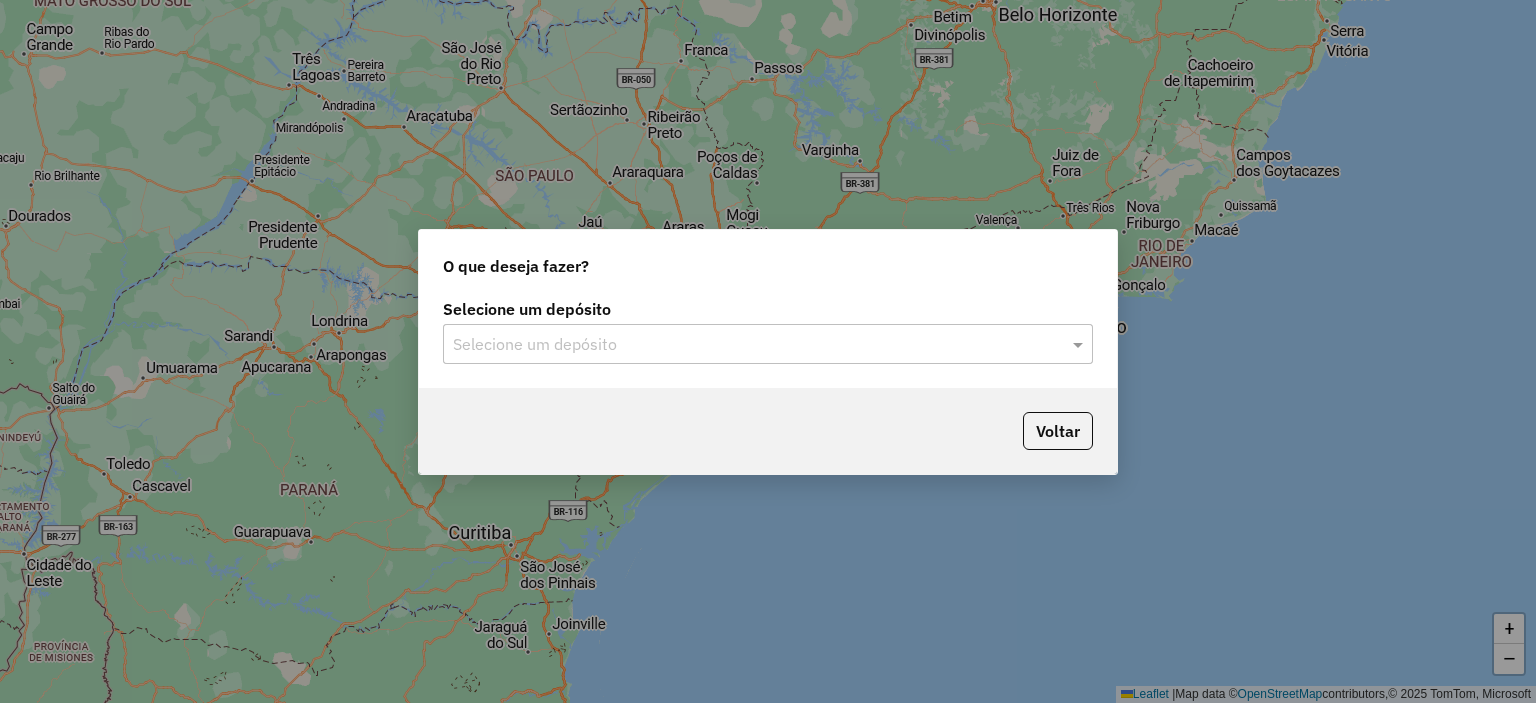 scroll, scrollTop: 0, scrollLeft: 0, axis: both 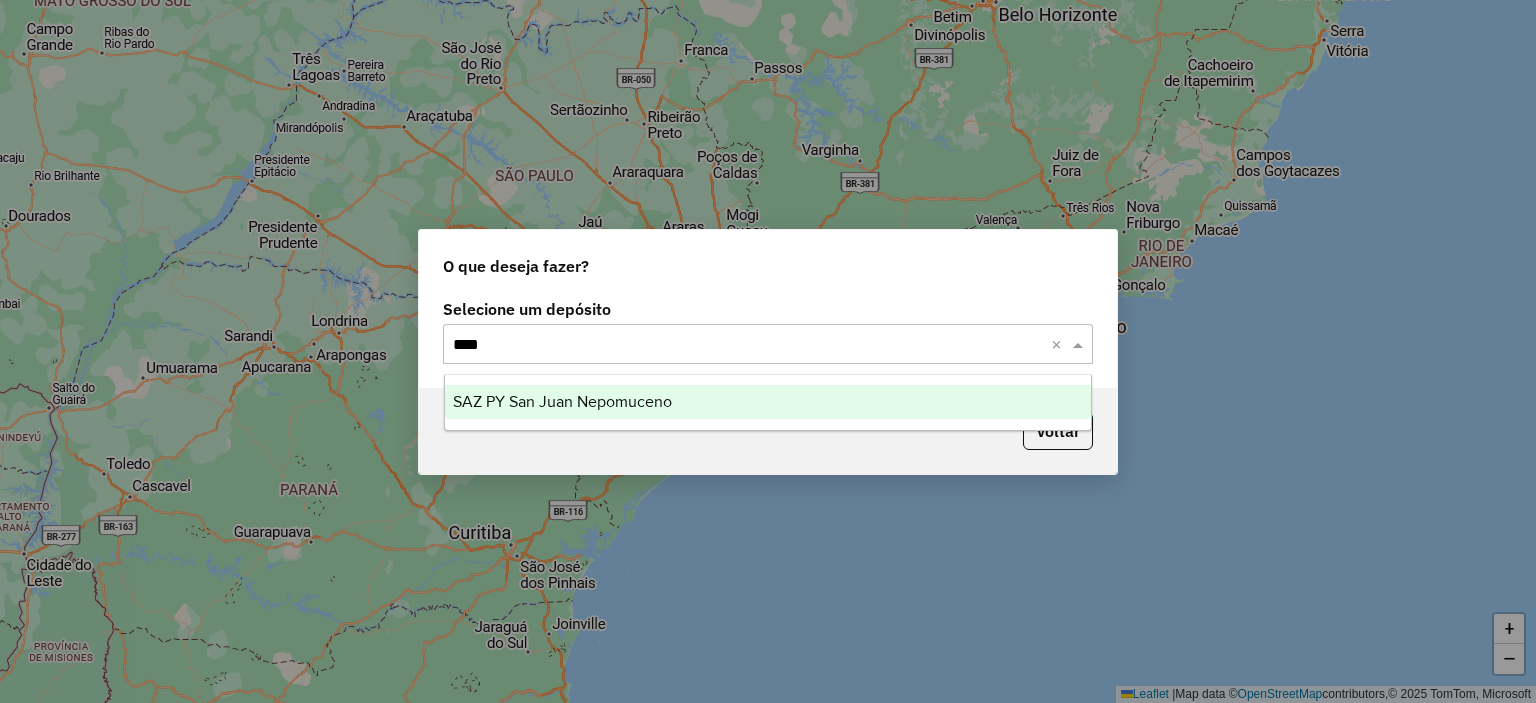 type on "*****" 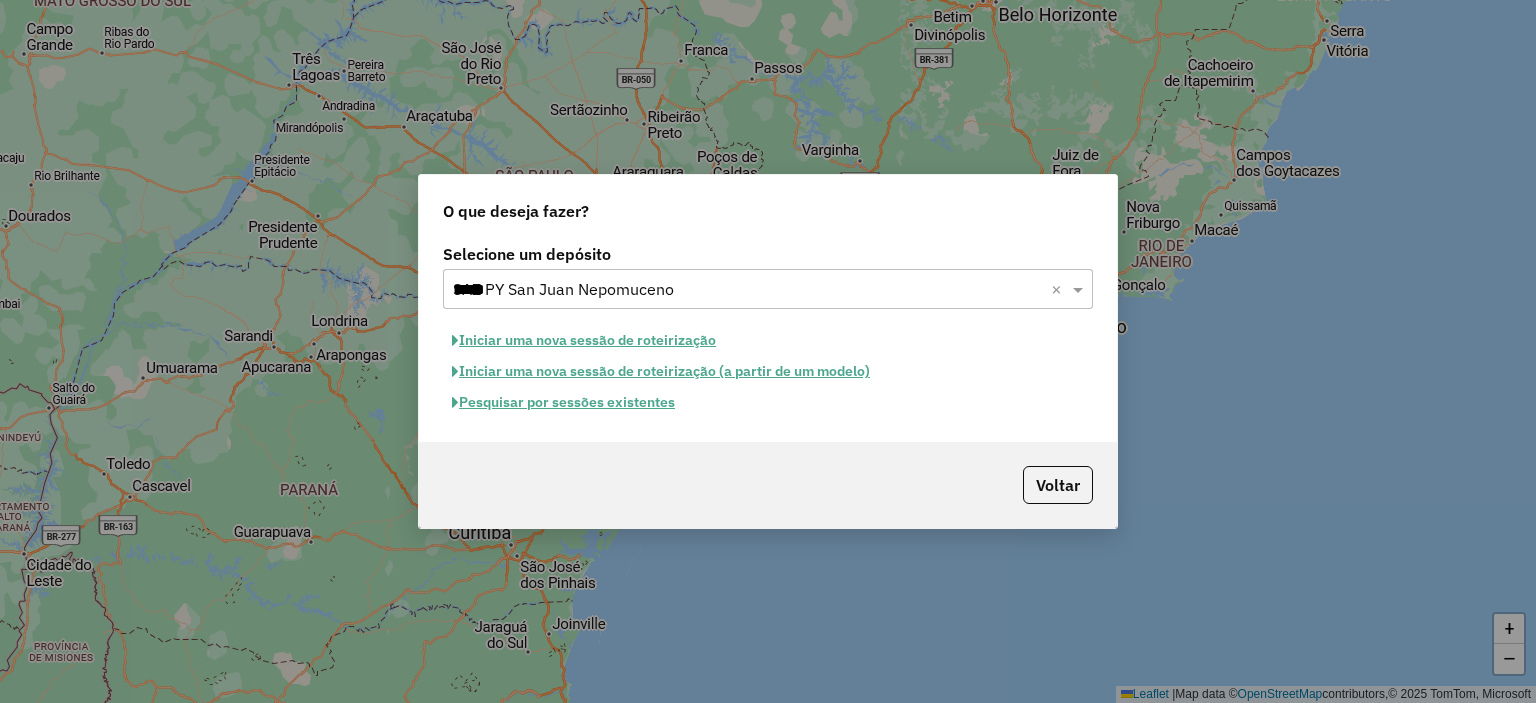 type 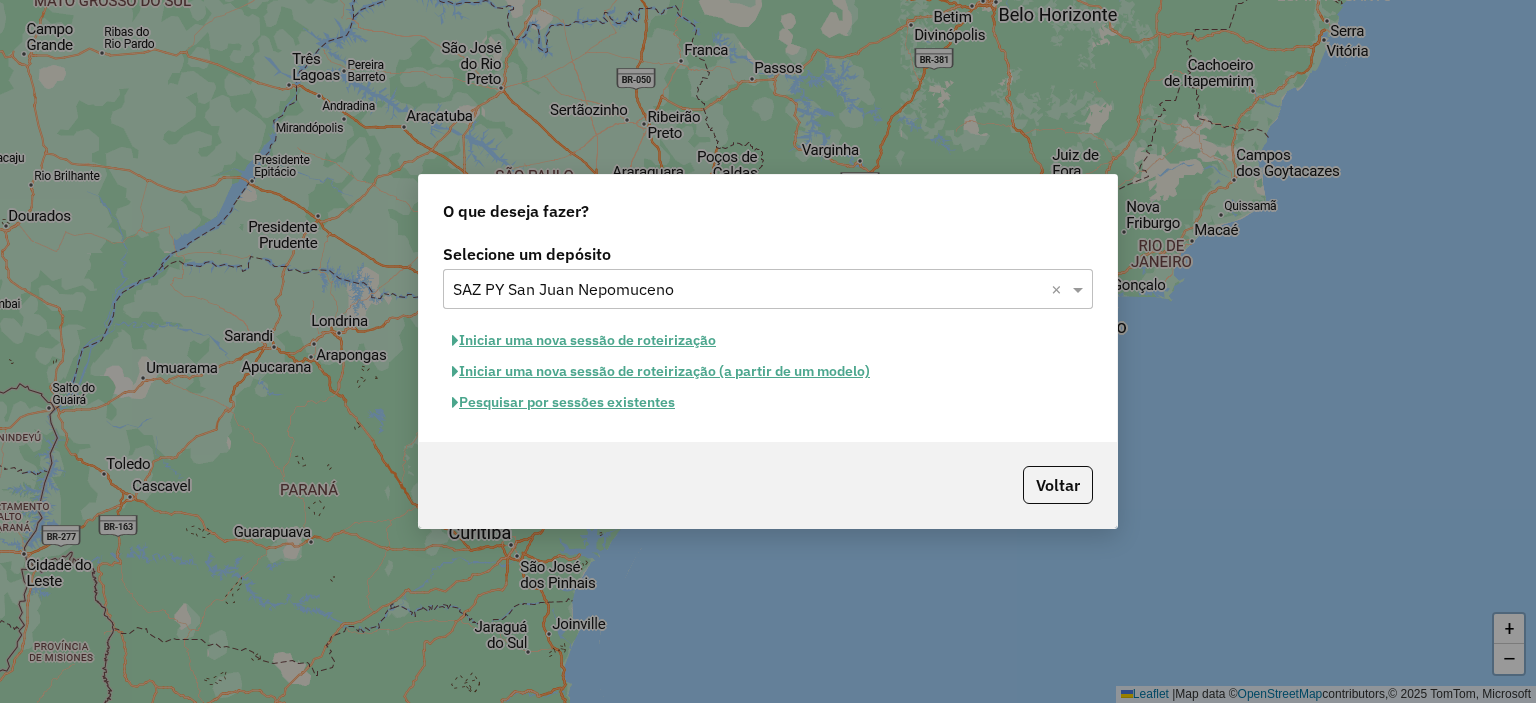 click on "Pesquisar por sessões existentes" 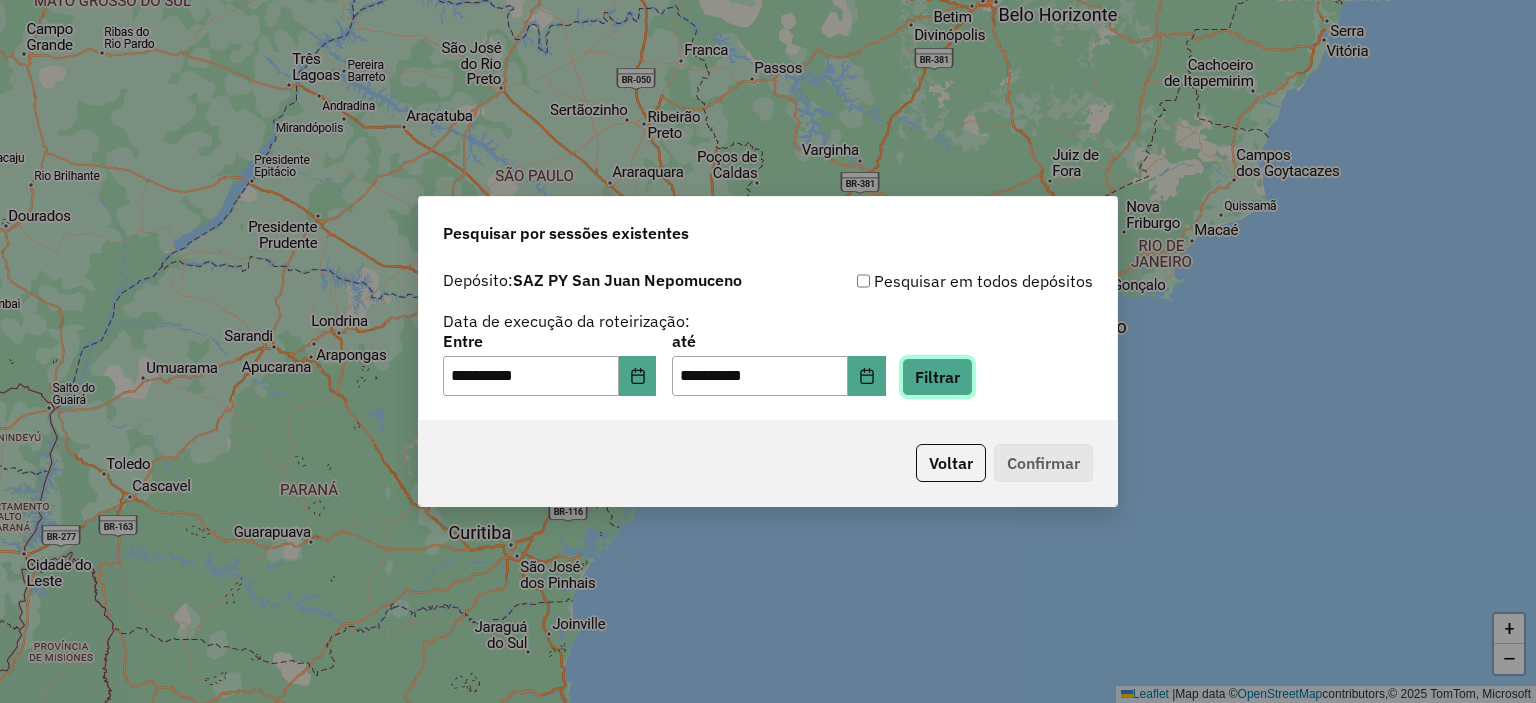 click on "Filtrar" 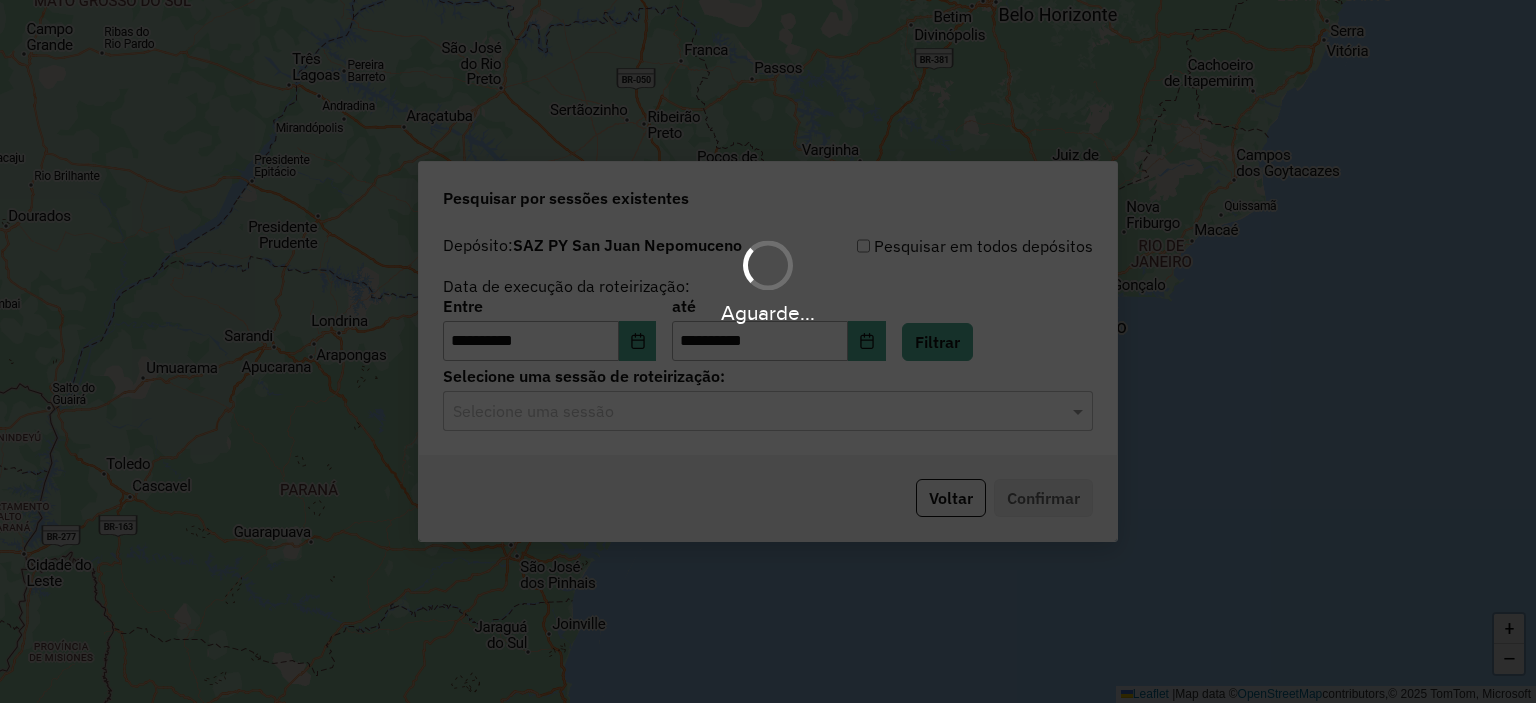 click on "Aguarde..." at bounding box center (768, 351) 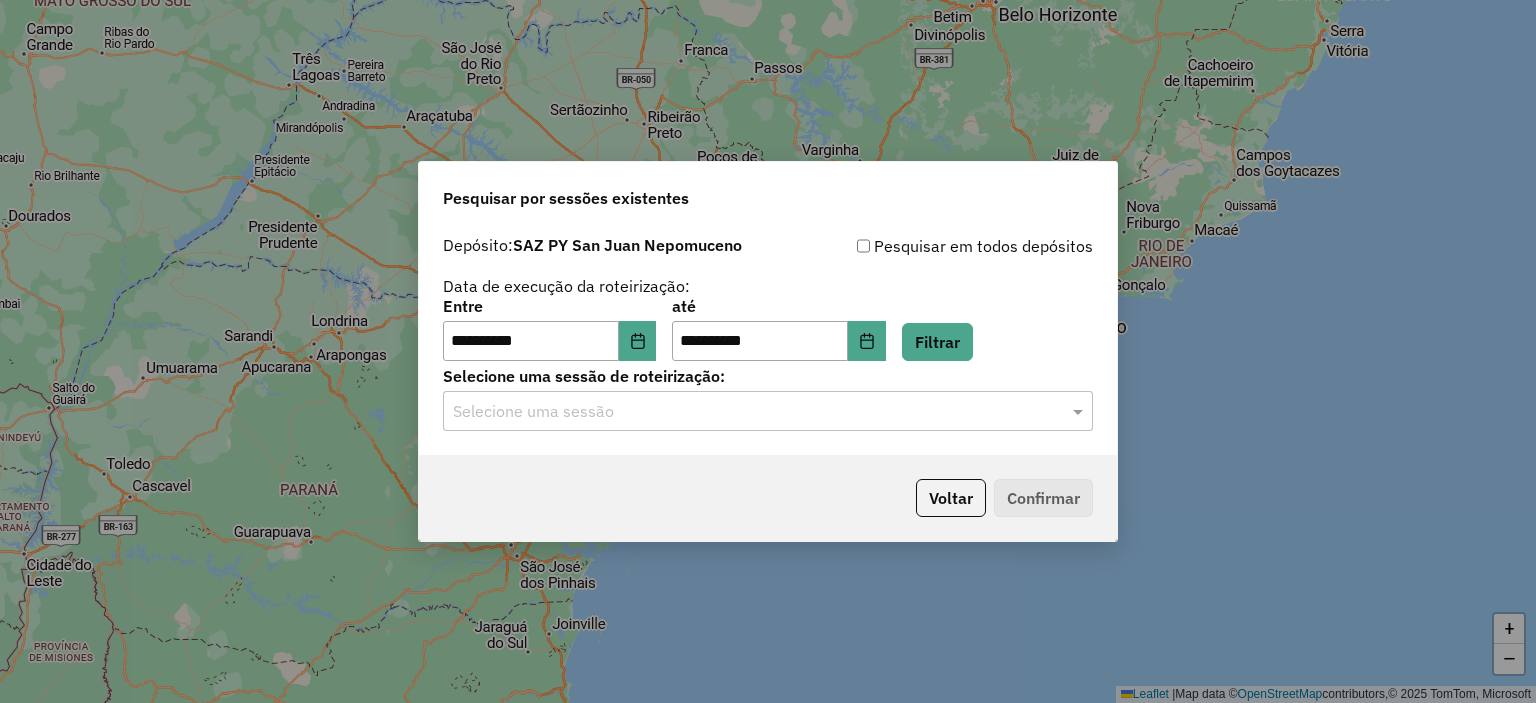click 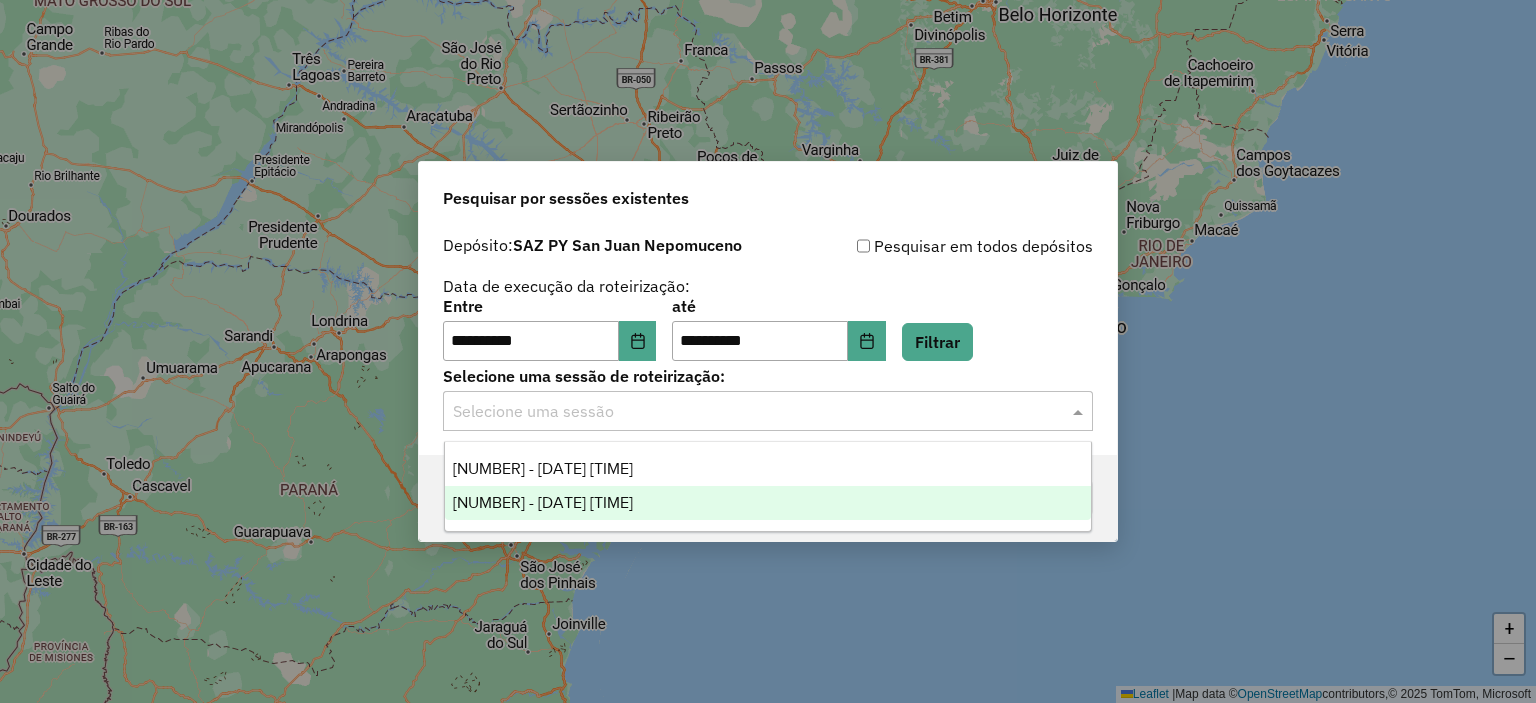click on "[NUMBER] - [DATE] [TIME]" at bounding box center (768, 503) 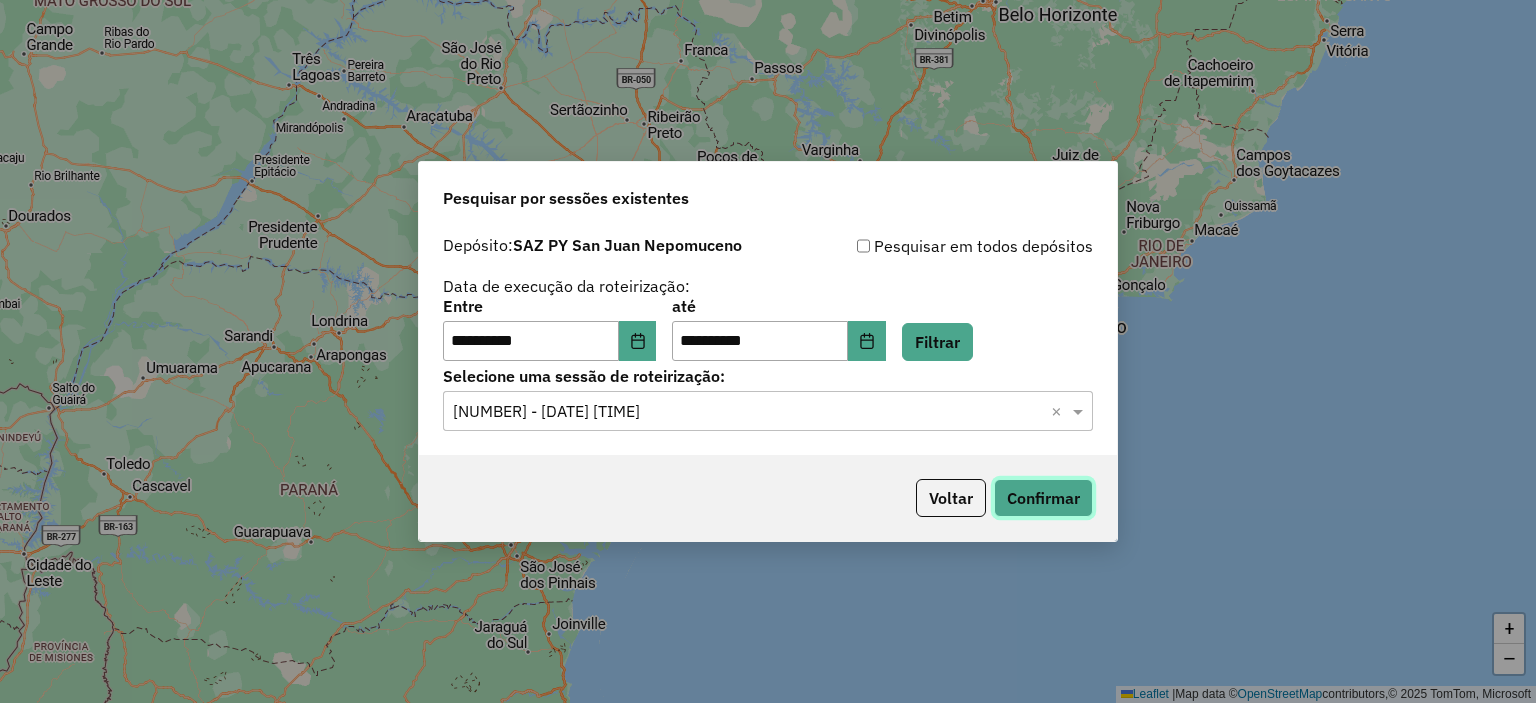 click on "Confirmar" 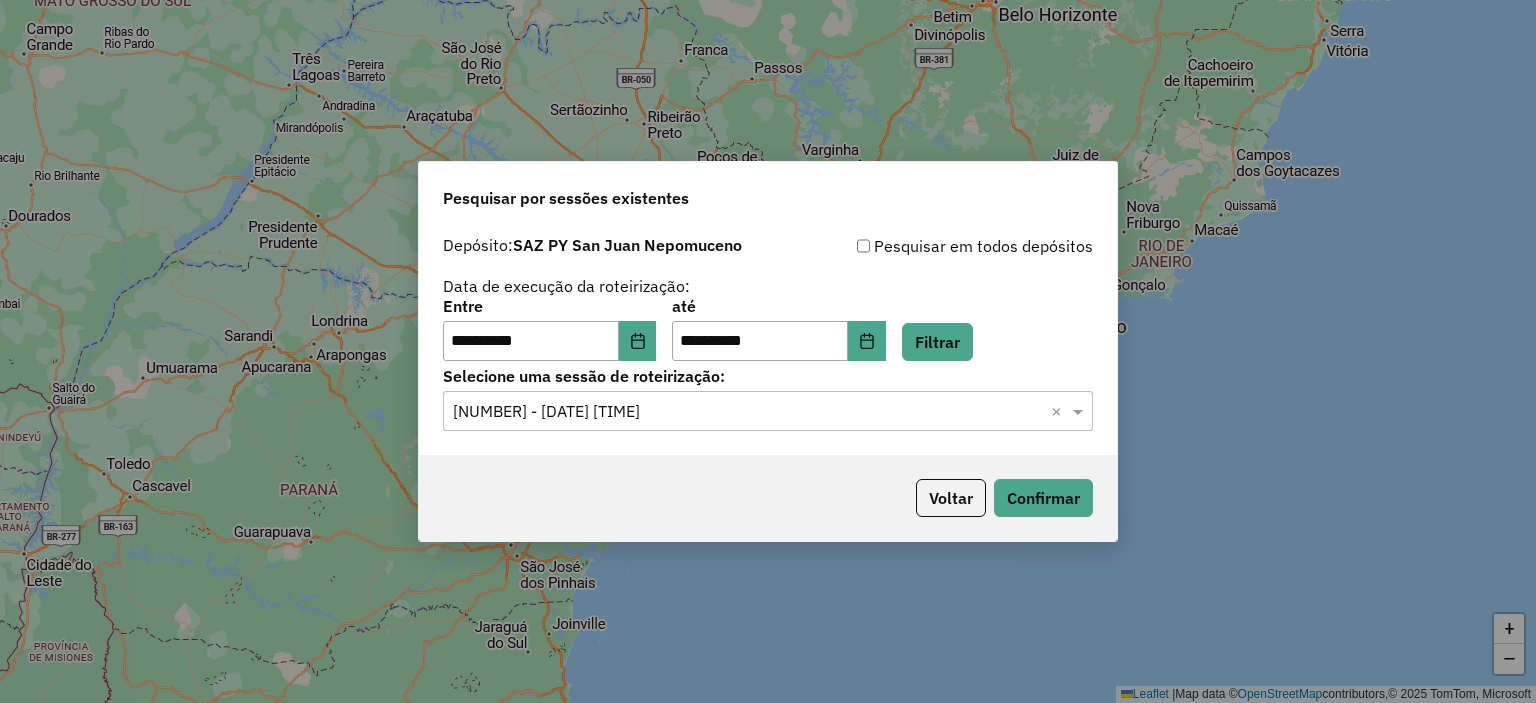 click 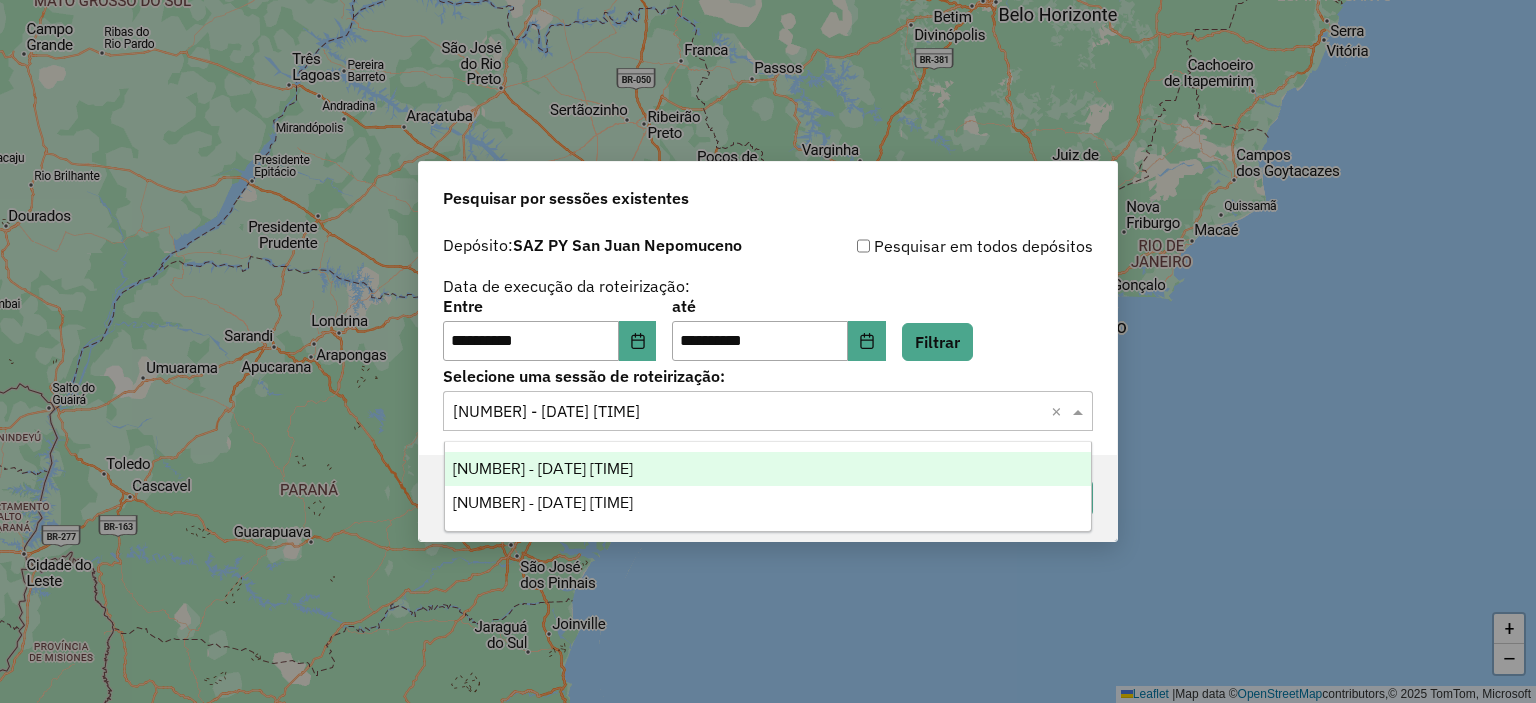 click on "1225020 - 07/08/2025 16:30" at bounding box center (543, 468) 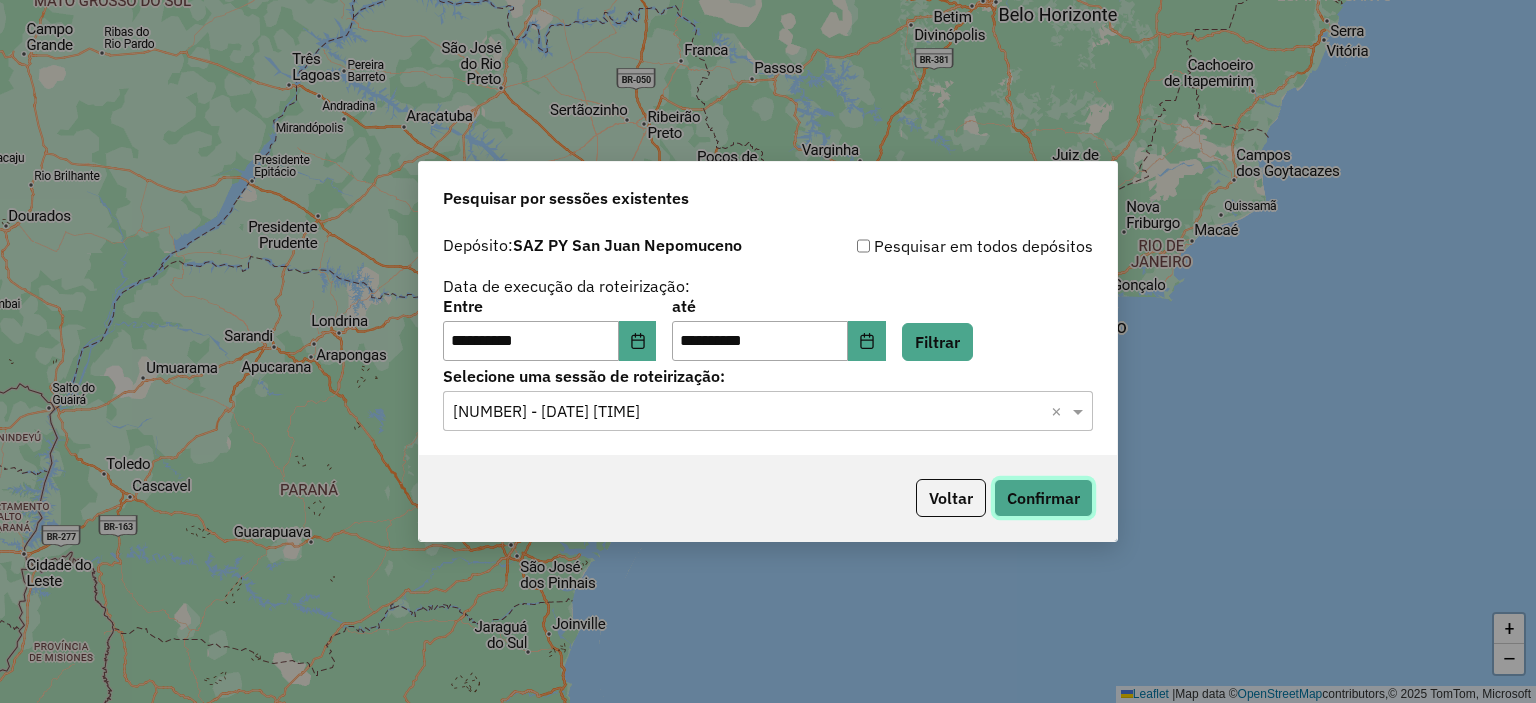 click on "Confirmar" 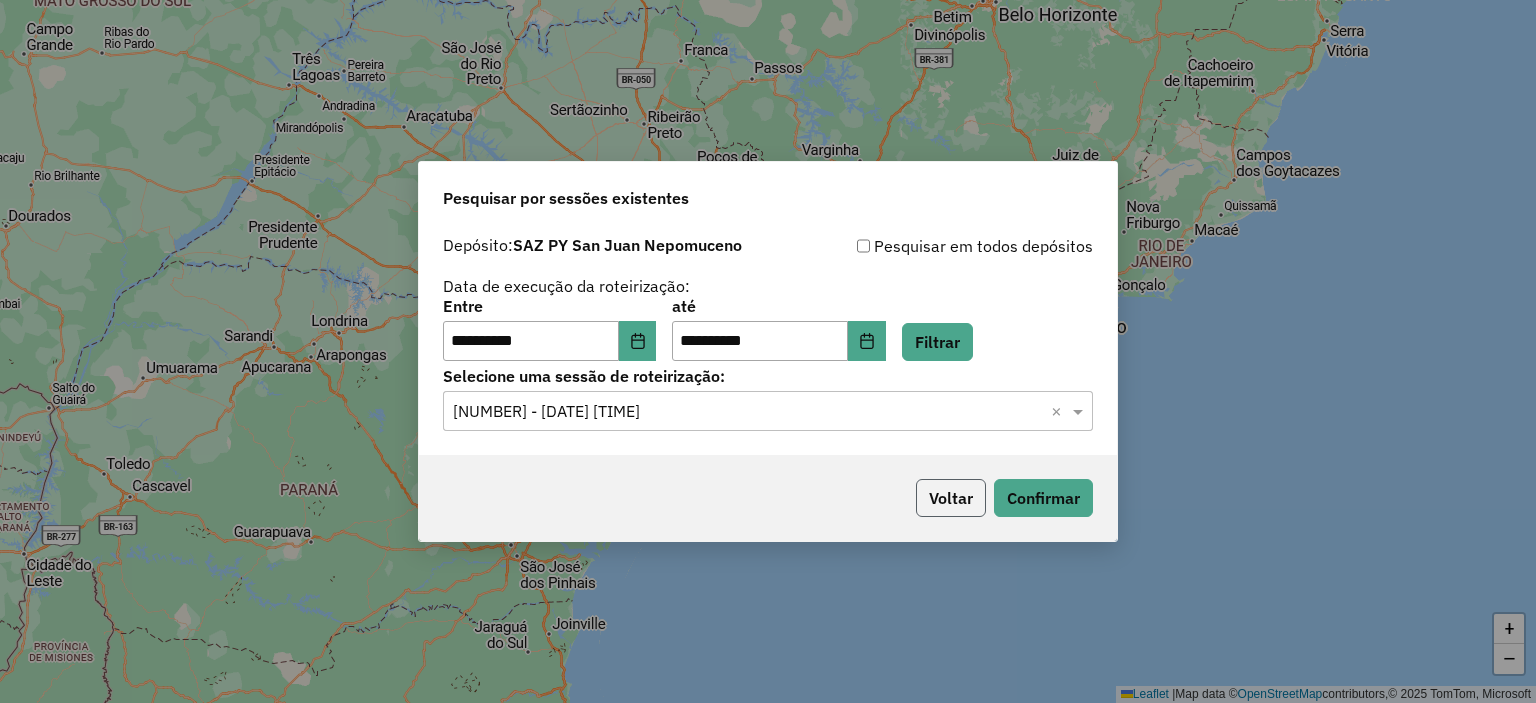 click on "Voltar" 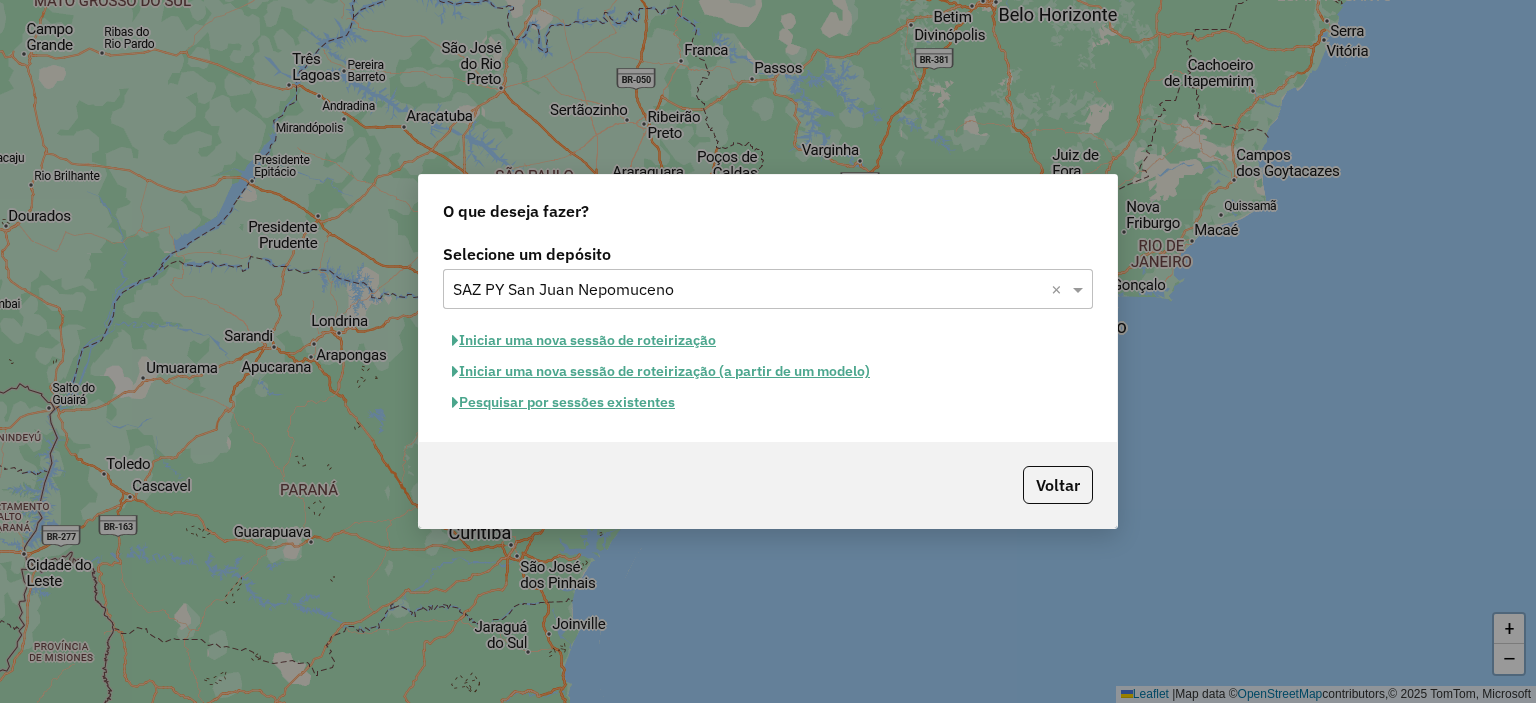 click 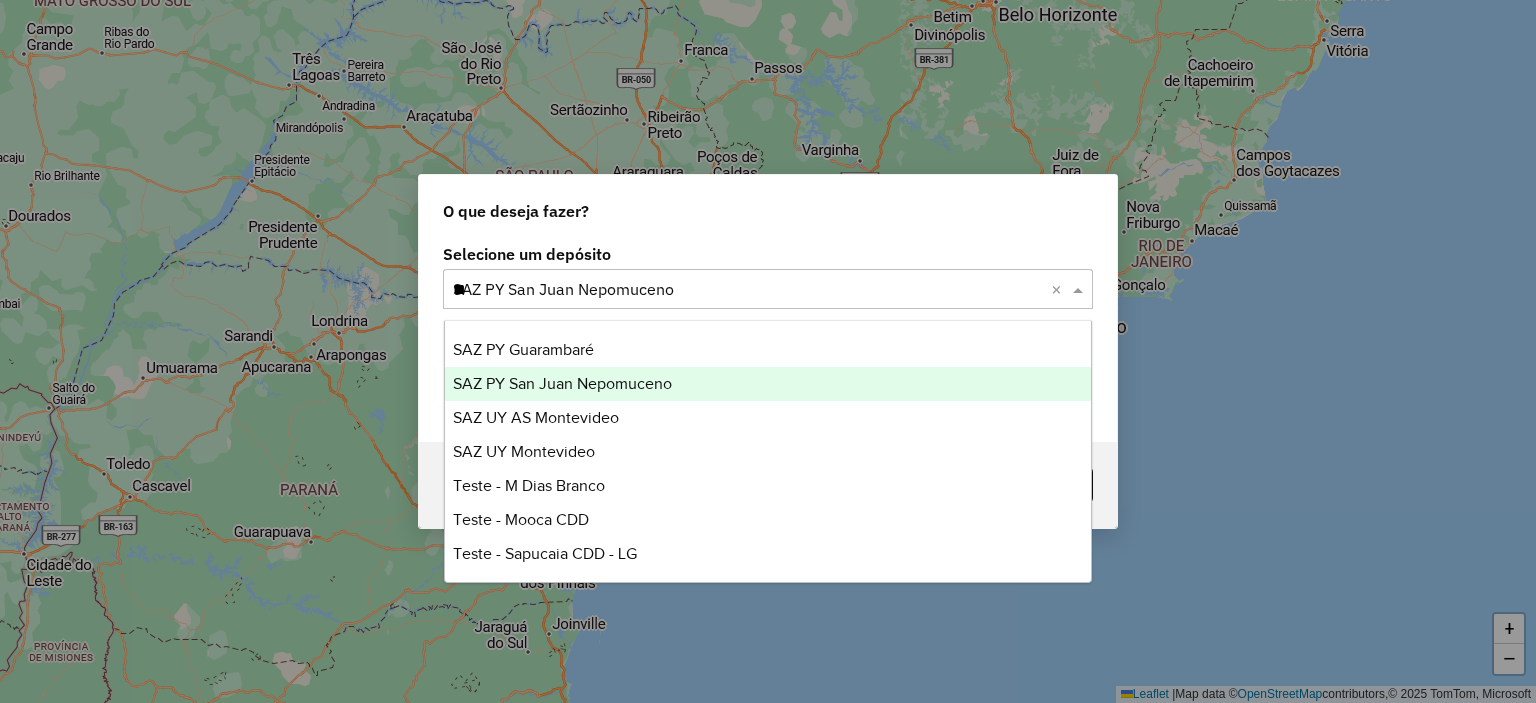 scroll, scrollTop: 0, scrollLeft: 0, axis: both 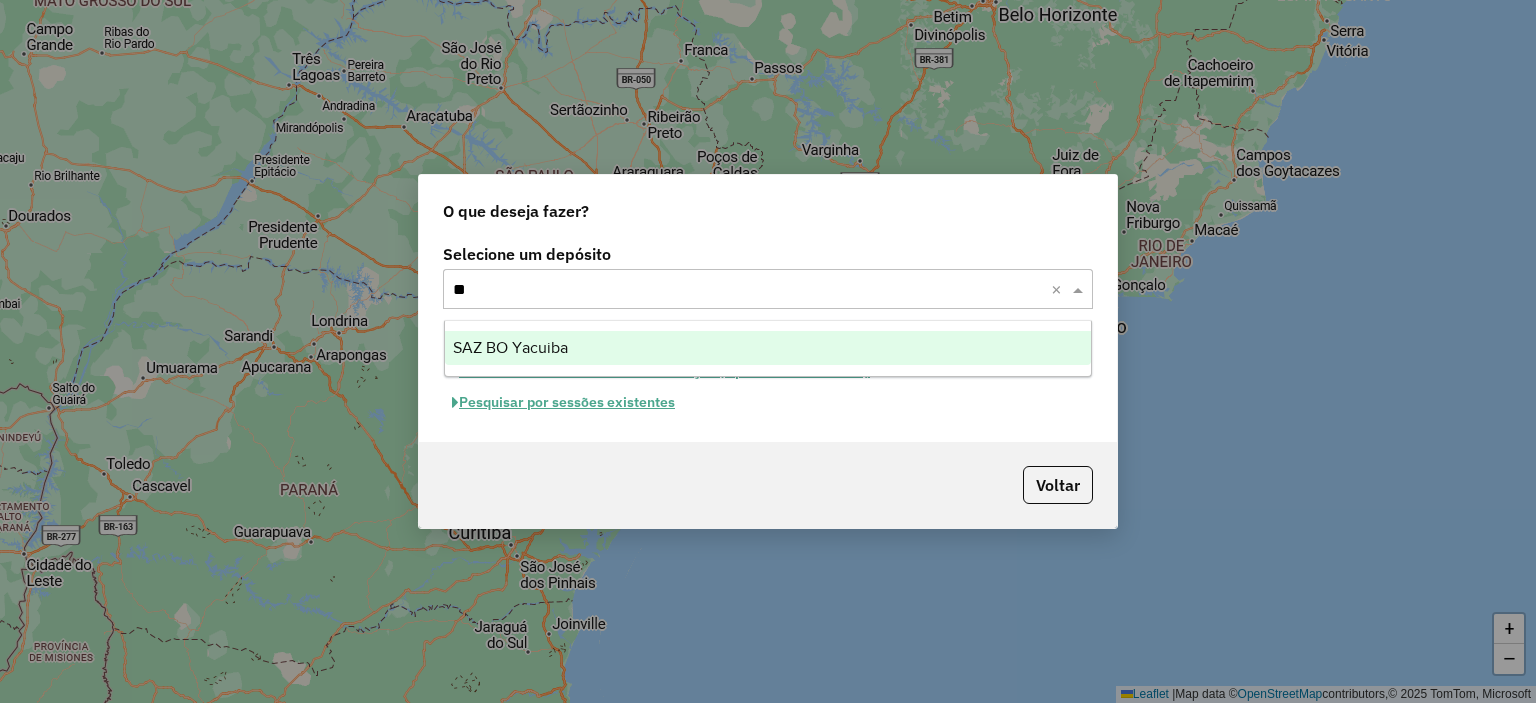 type on "***" 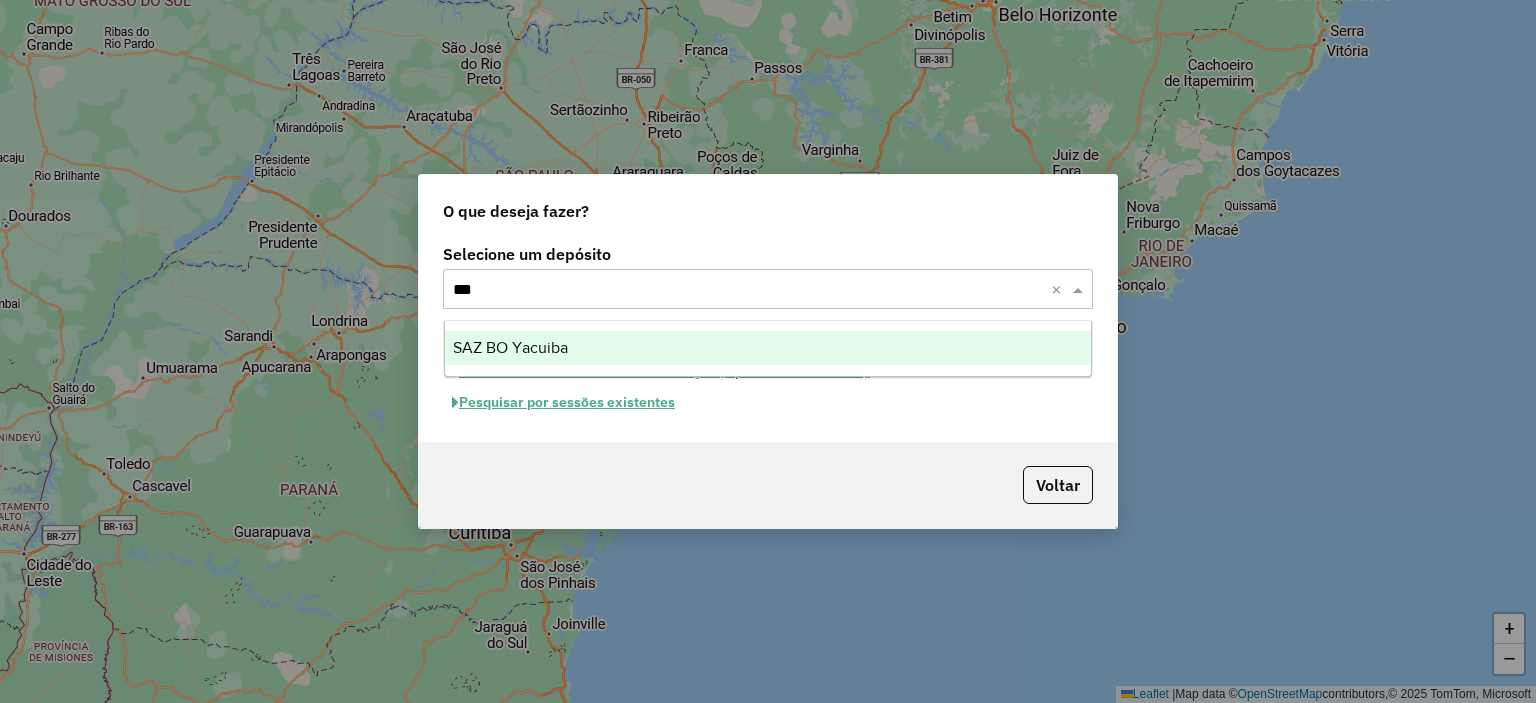 type 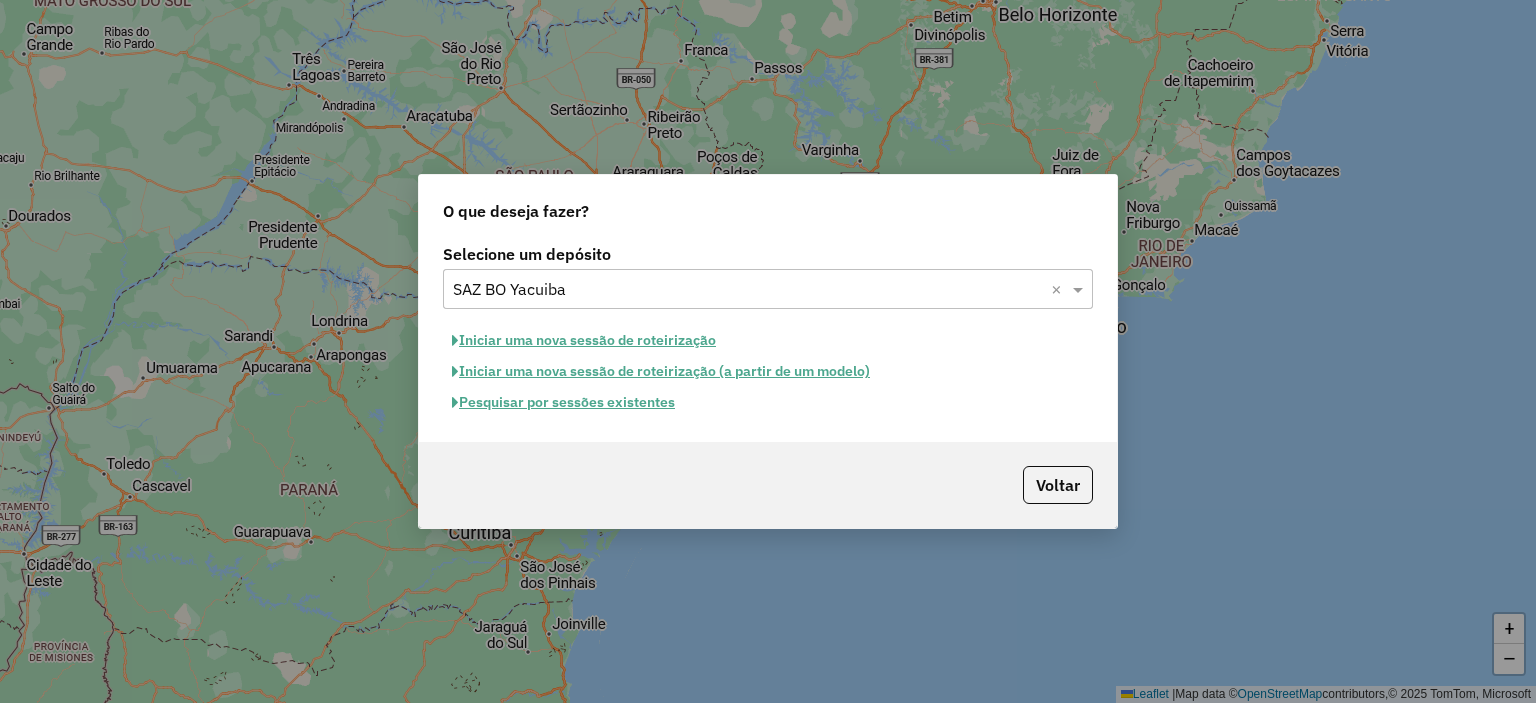 click on "Pesquisar por sessões existentes" 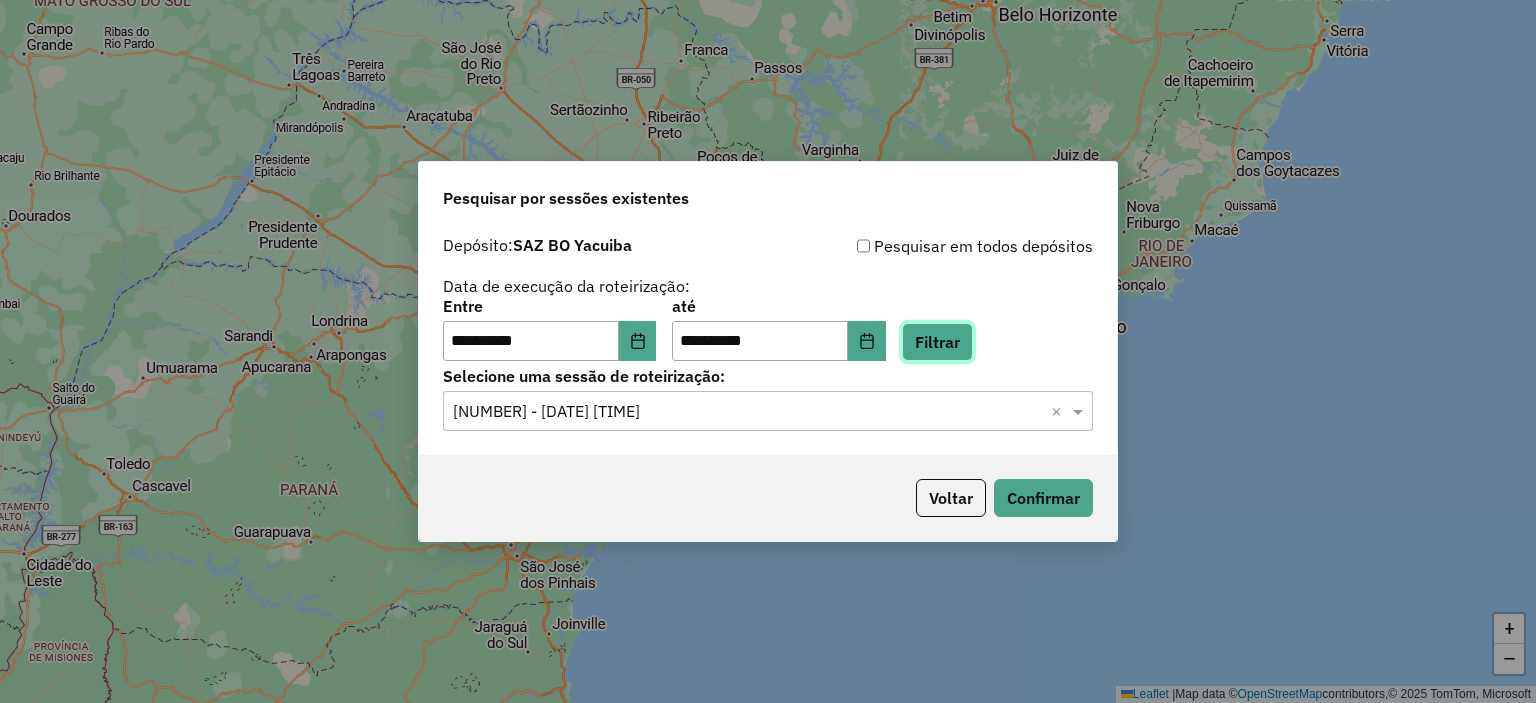 click on "Filtrar" 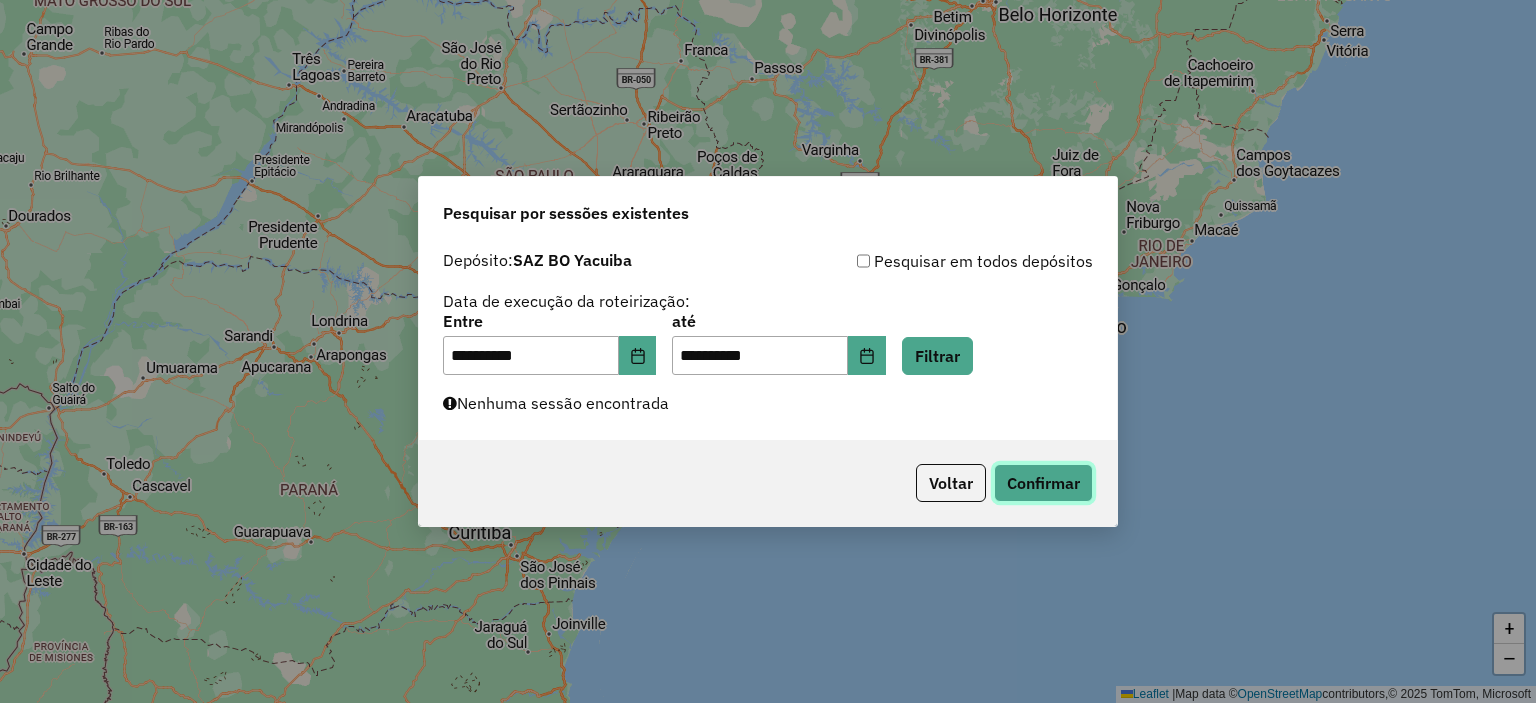 click on "Confirmar" 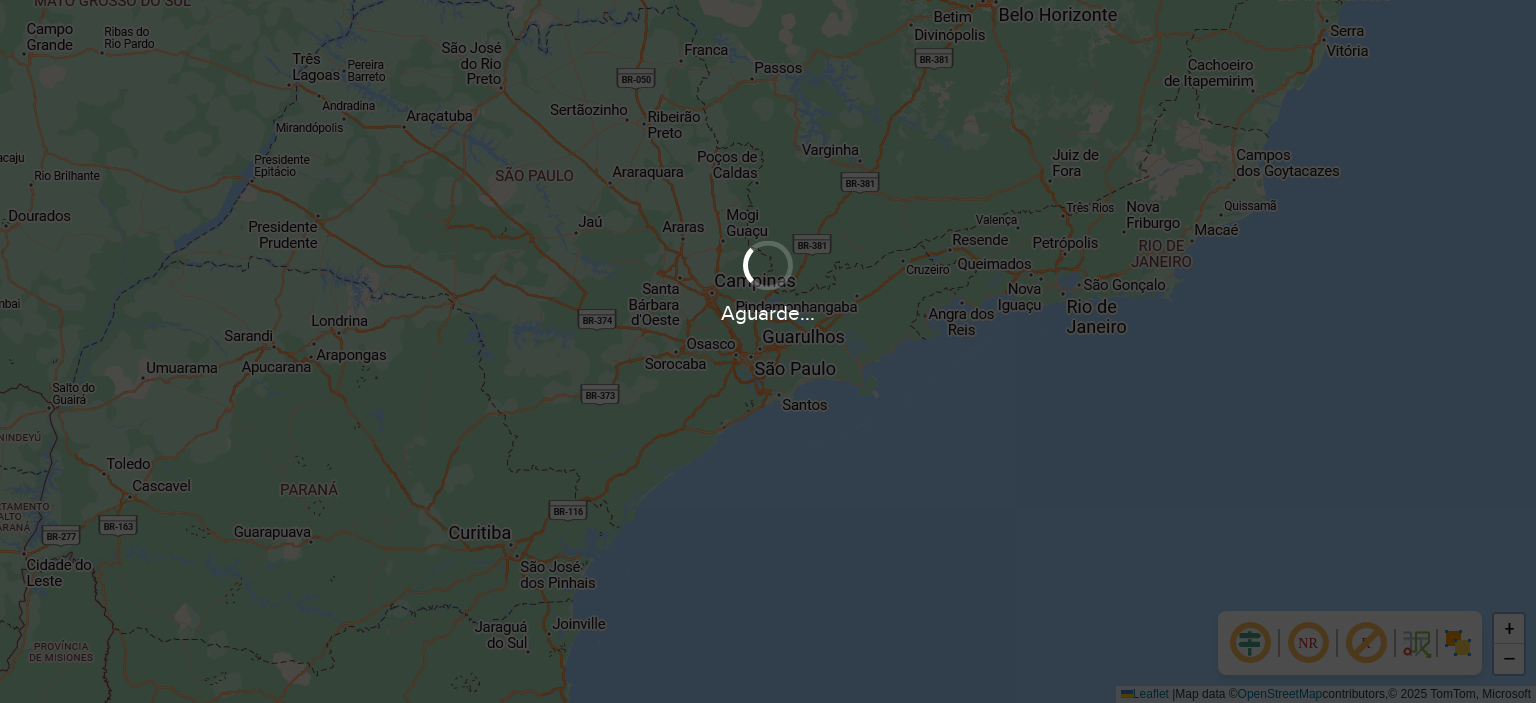 scroll, scrollTop: 0, scrollLeft: 0, axis: both 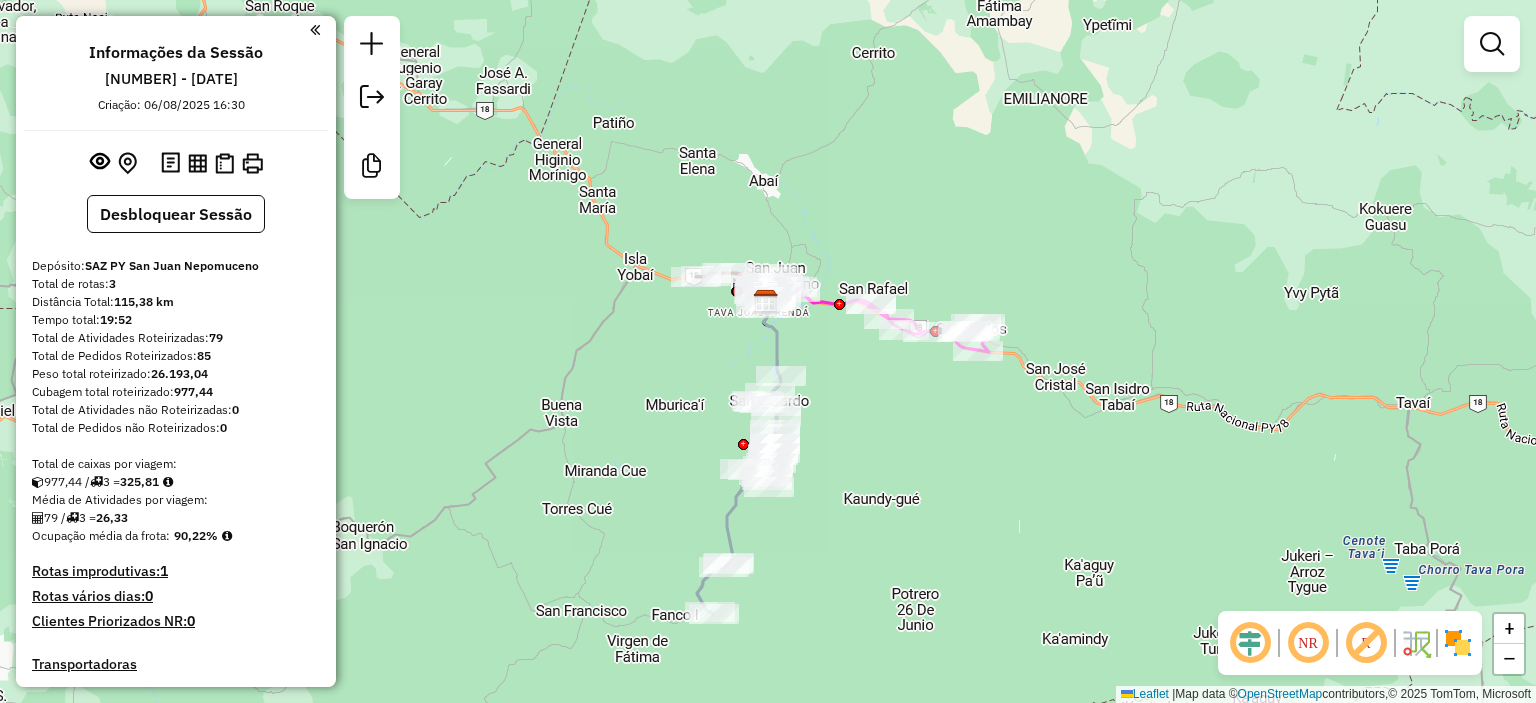 drag, startPoint x: 908, startPoint y: 419, endPoint x: 983, endPoint y: 405, distance: 76.29548 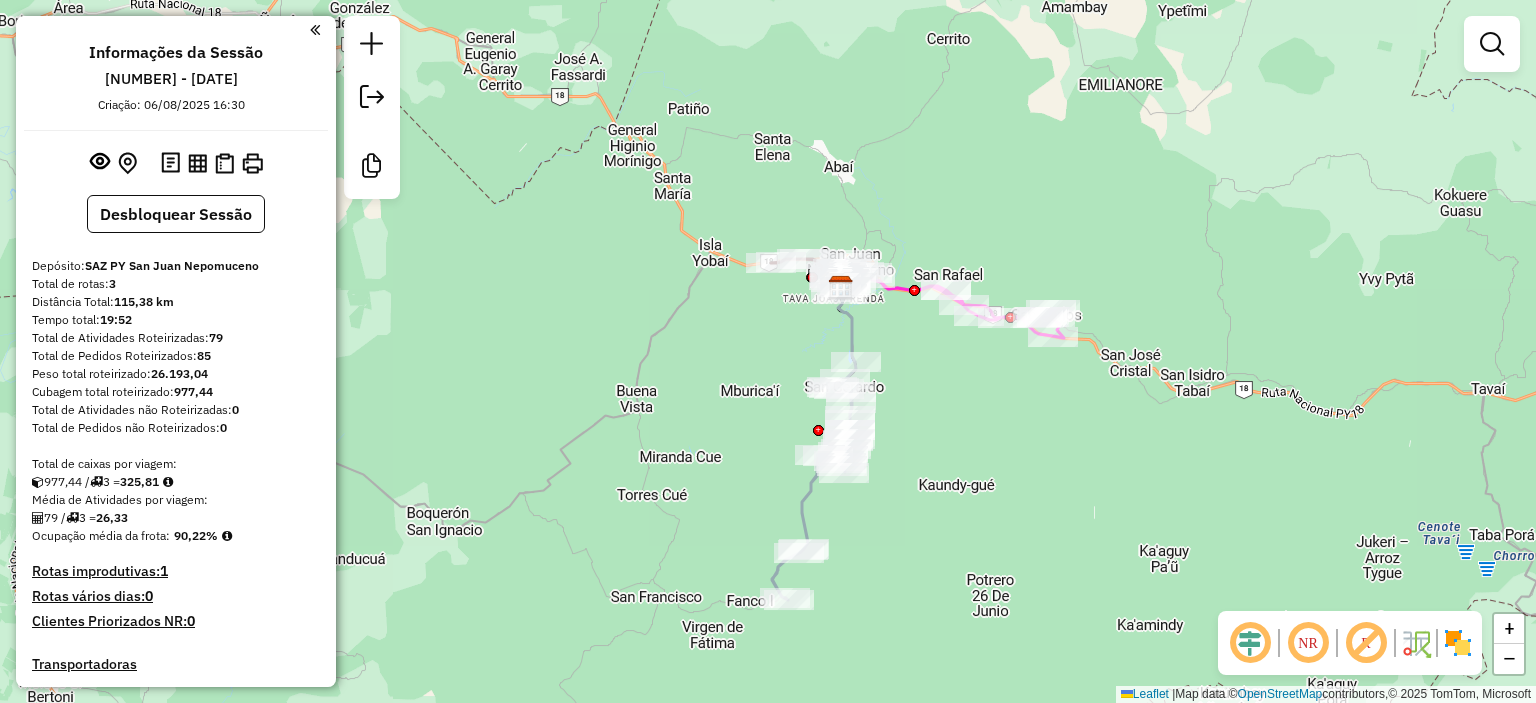 click 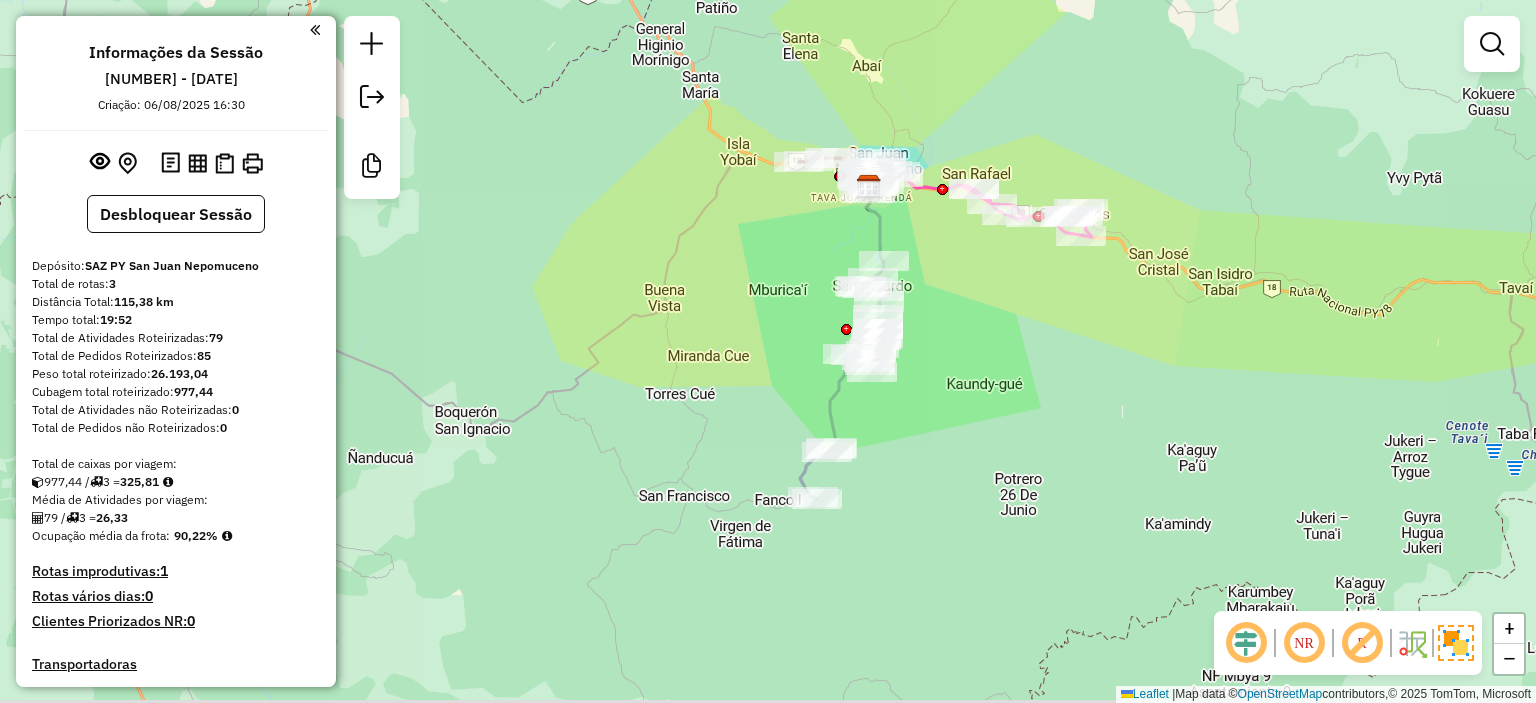 drag, startPoint x: 1021, startPoint y: 459, endPoint x: 1048, endPoint y: 360, distance: 102.61579 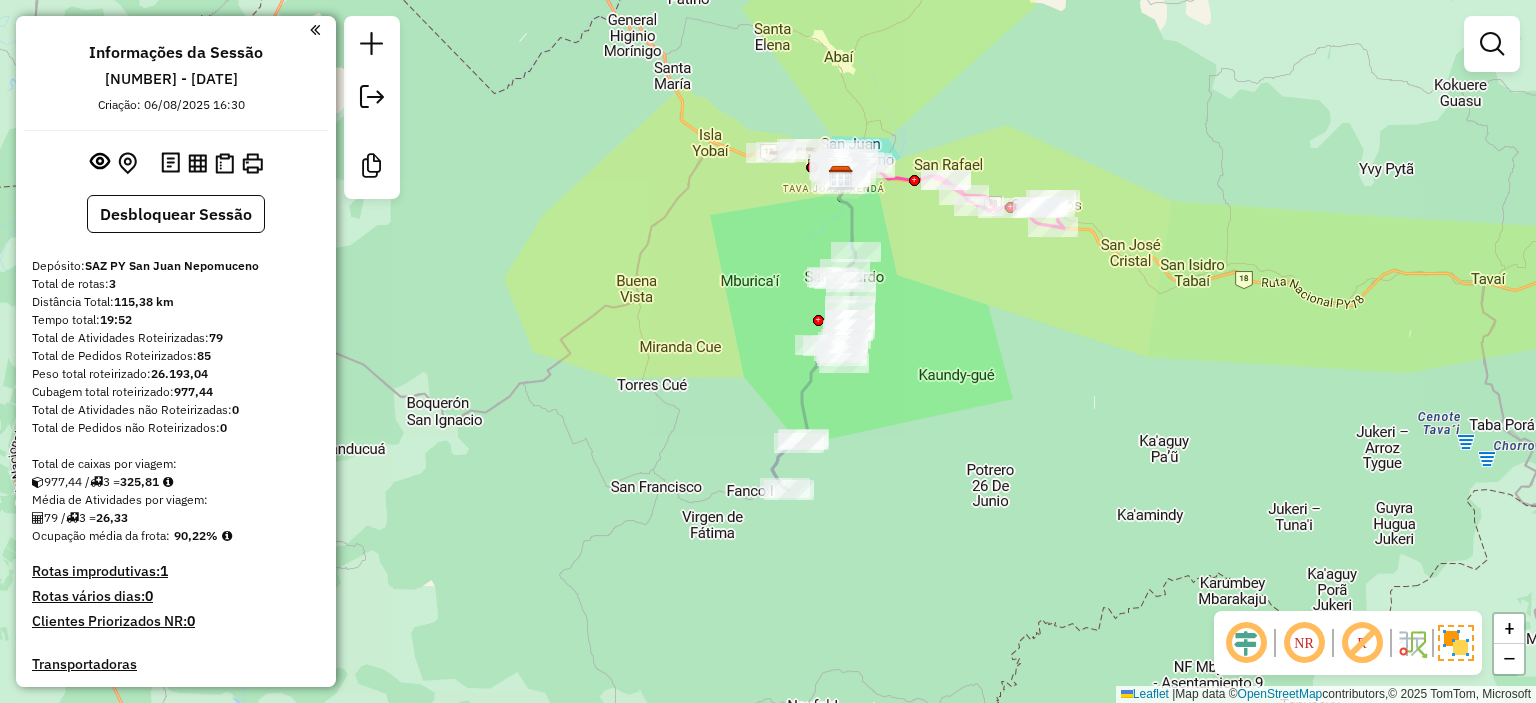 drag, startPoint x: 857, startPoint y: 96, endPoint x: 830, endPoint y: 89, distance: 27.89265 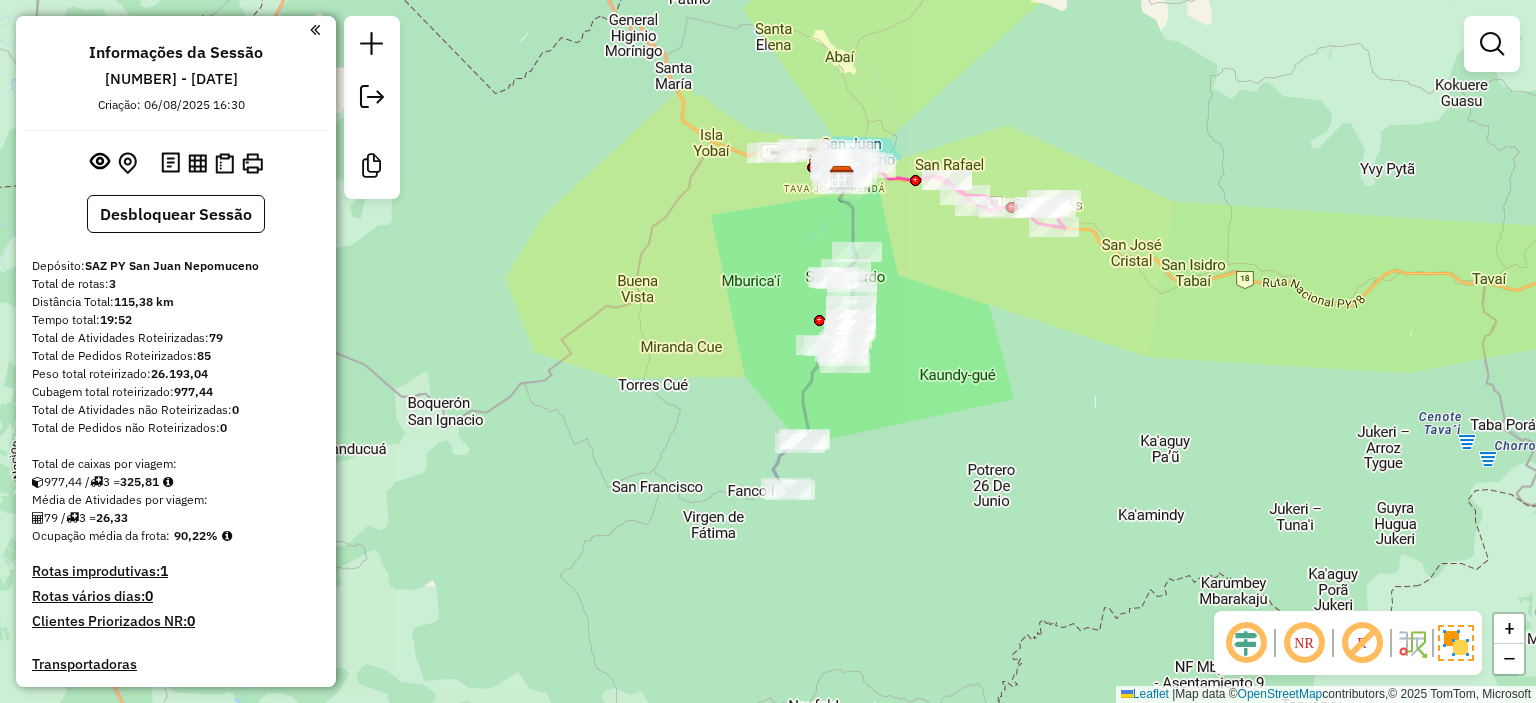 click 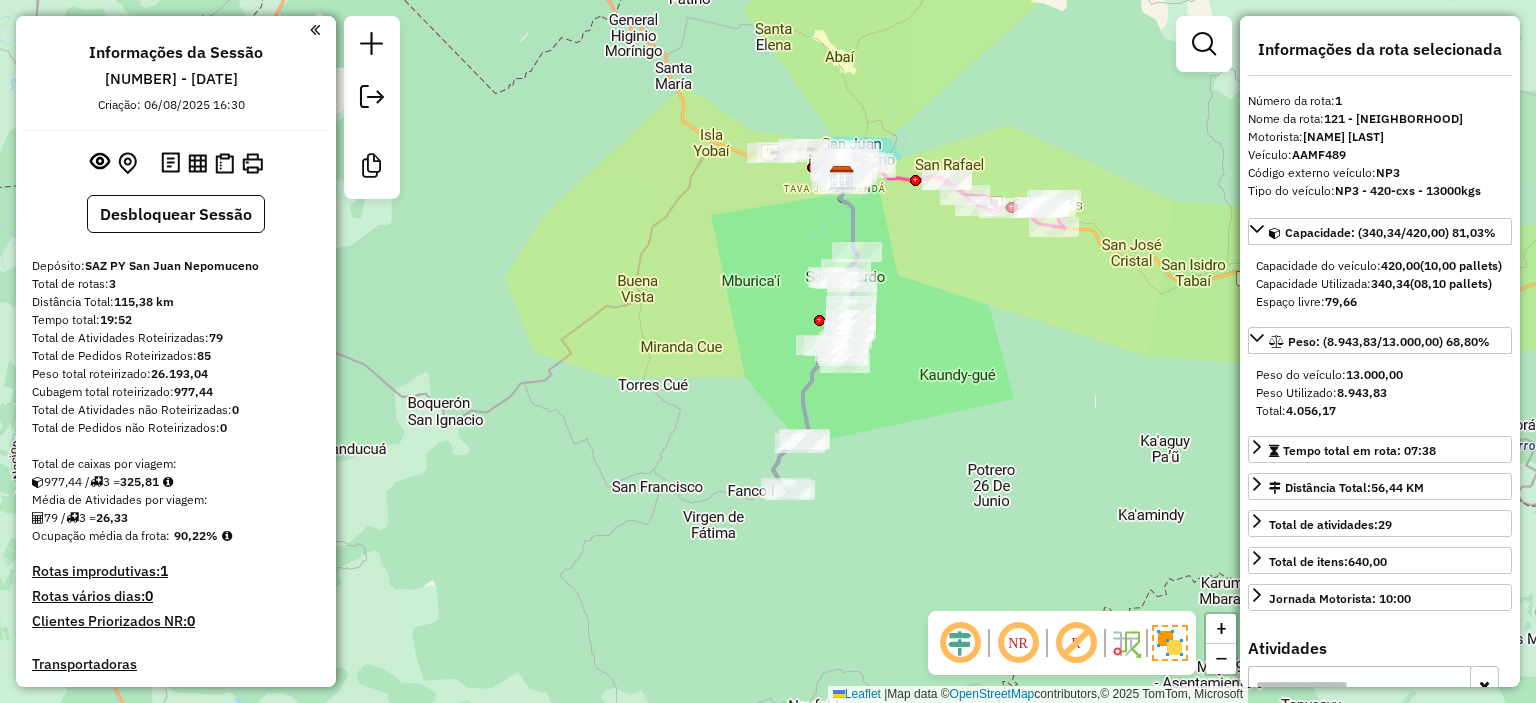 scroll, scrollTop: 438, scrollLeft: 0, axis: vertical 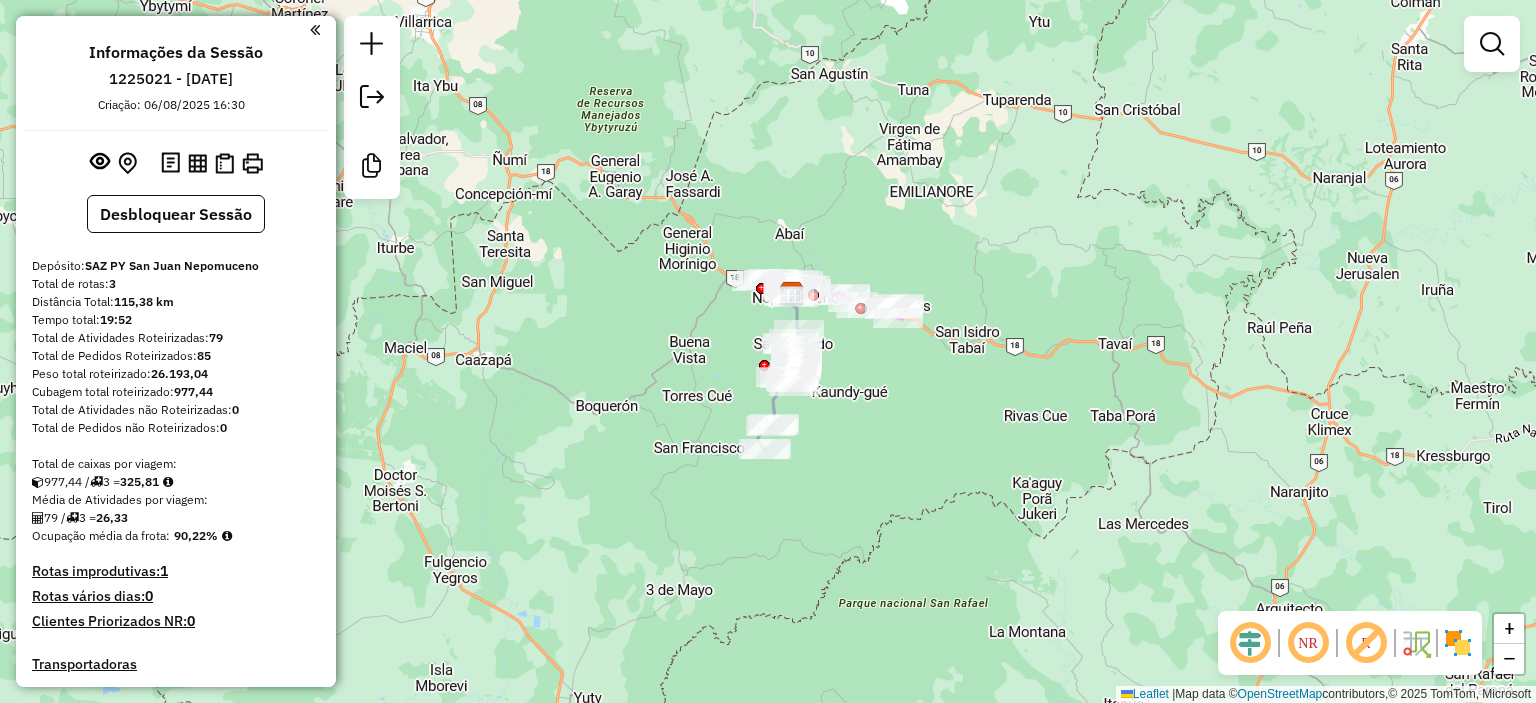click on "Janela de atendimento Grade de atendimento Capacidade Transportadoras Veículos Cliente Pedidos  Rotas Selecione os dias de semana para filtrar as janelas de atendimento  Seg   Ter   Qua   Qui   Sex   Sáb   Dom  Informe o período da janela de atendimento: De: Até:  Filtrar exatamente a janela do cliente  Considerar janela de atendimento padrão  Selecione os dias de semana para filtrar as grades de atendimento  Seg   Ter   Qua   Qui   Sex   Sáb   Dom   Considerar clientes sem dia de atendimento cadastrado  Clientes fora do dia de atendimento selecionado Filtrar as atividades entre os valores definidos abaixo:  Peso mínimo:   Peso máximo:   Cubagem mínima:   Cubagem máxima:   De:   Até:  Filtrar as atividades entre o tempo de atendimento definido abaixo:  De:   Até:   Considerar capacidade total dos clientes não roteirizados Transportadora: Selecione um ou mais itens Tipo de veículo: Selecione um ou mais itens Veículo: Selecione um ou mais itens Motorista: Selecione um ou mais itens Nome: Rótulo:" 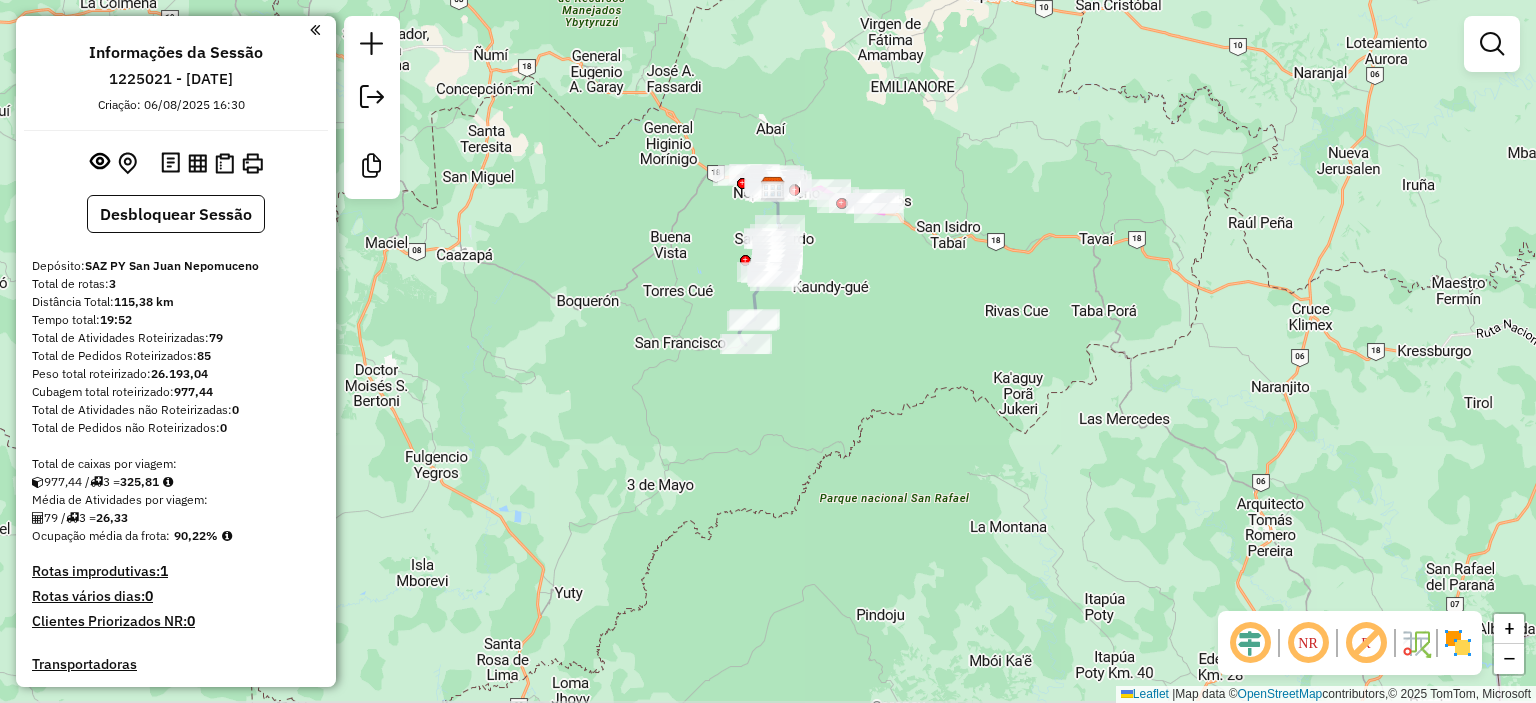 drag, startPoint x: 716, startPoint y: 367, endPoint x: 669, endPoint y: 307, distance: 76.2168 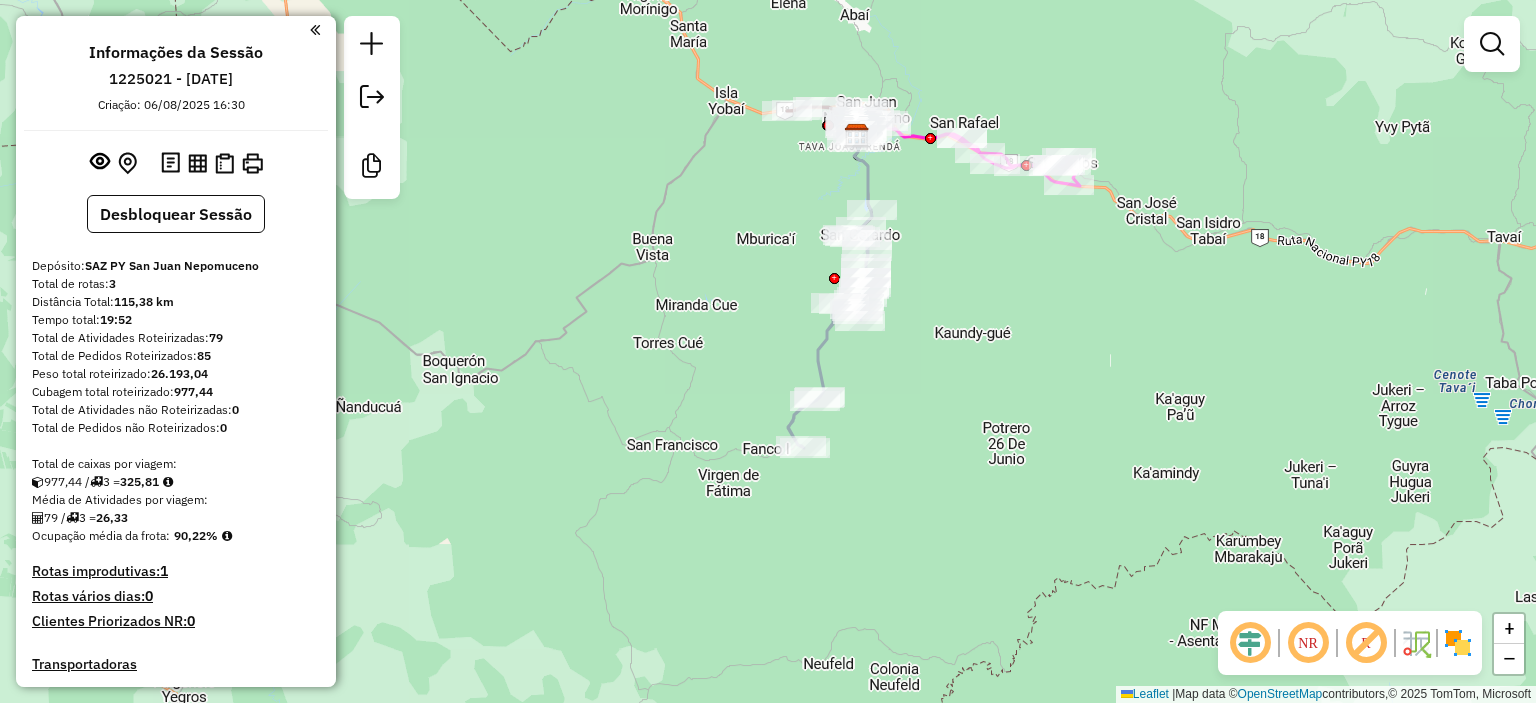 drag, startPoint x: 712, startPoint y: 263, endPoint x: 701, endPoint y: 383, distance: 120.50311 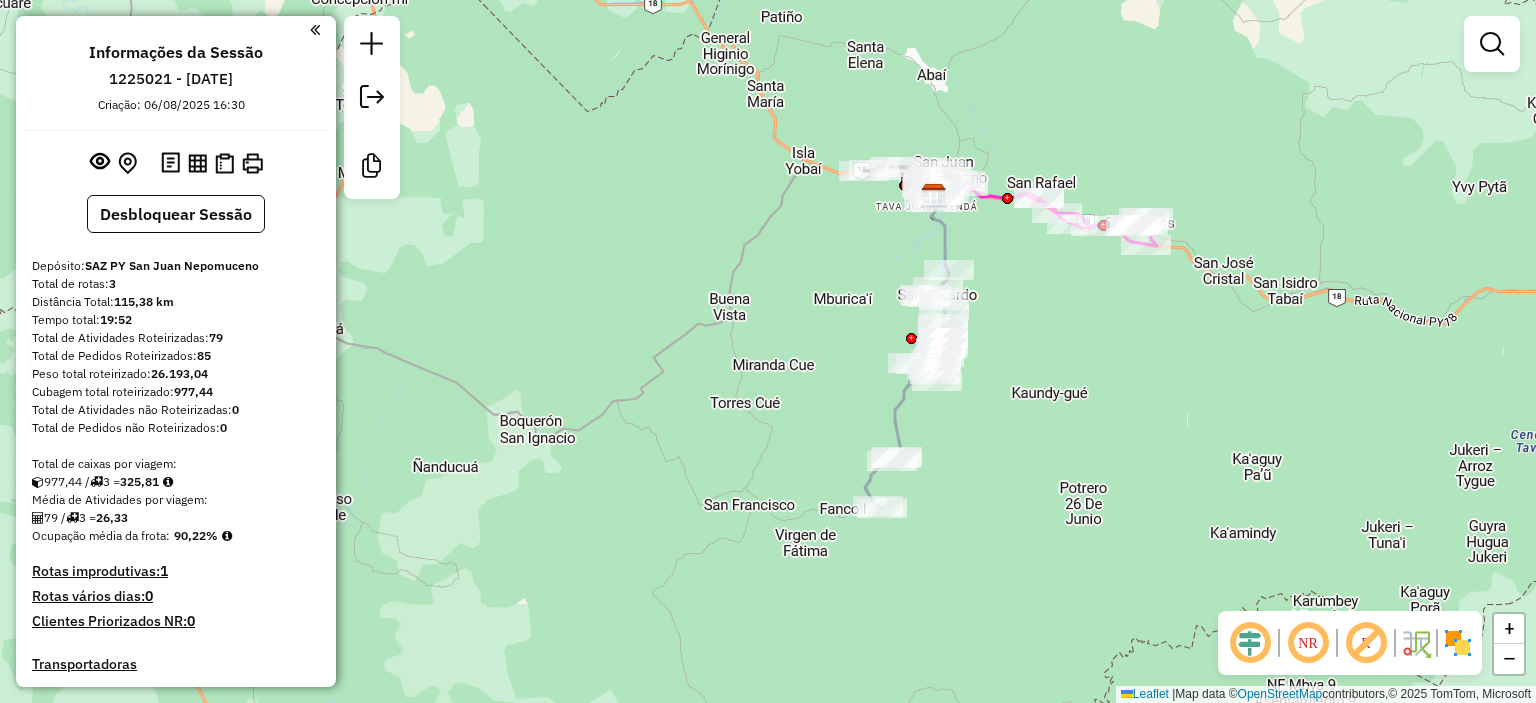 drag, startPoint x: 646, startPoint y: 215, endPoint x: 713, endPoint y: 161, distance: 86.05231 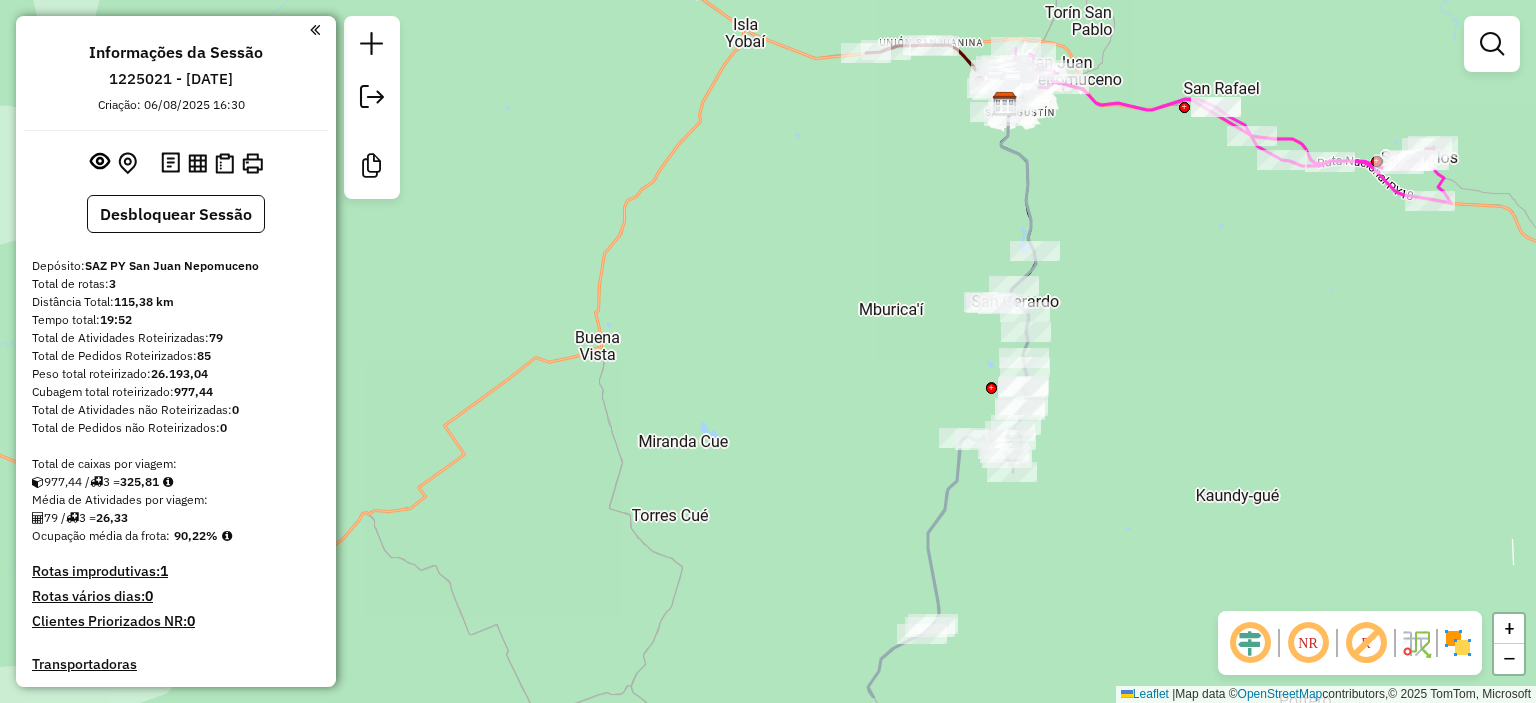 drag, startPoint x: 724, startPoint y: 315, endPoint x: 788, endPoint y: 235, distance: 102.44999 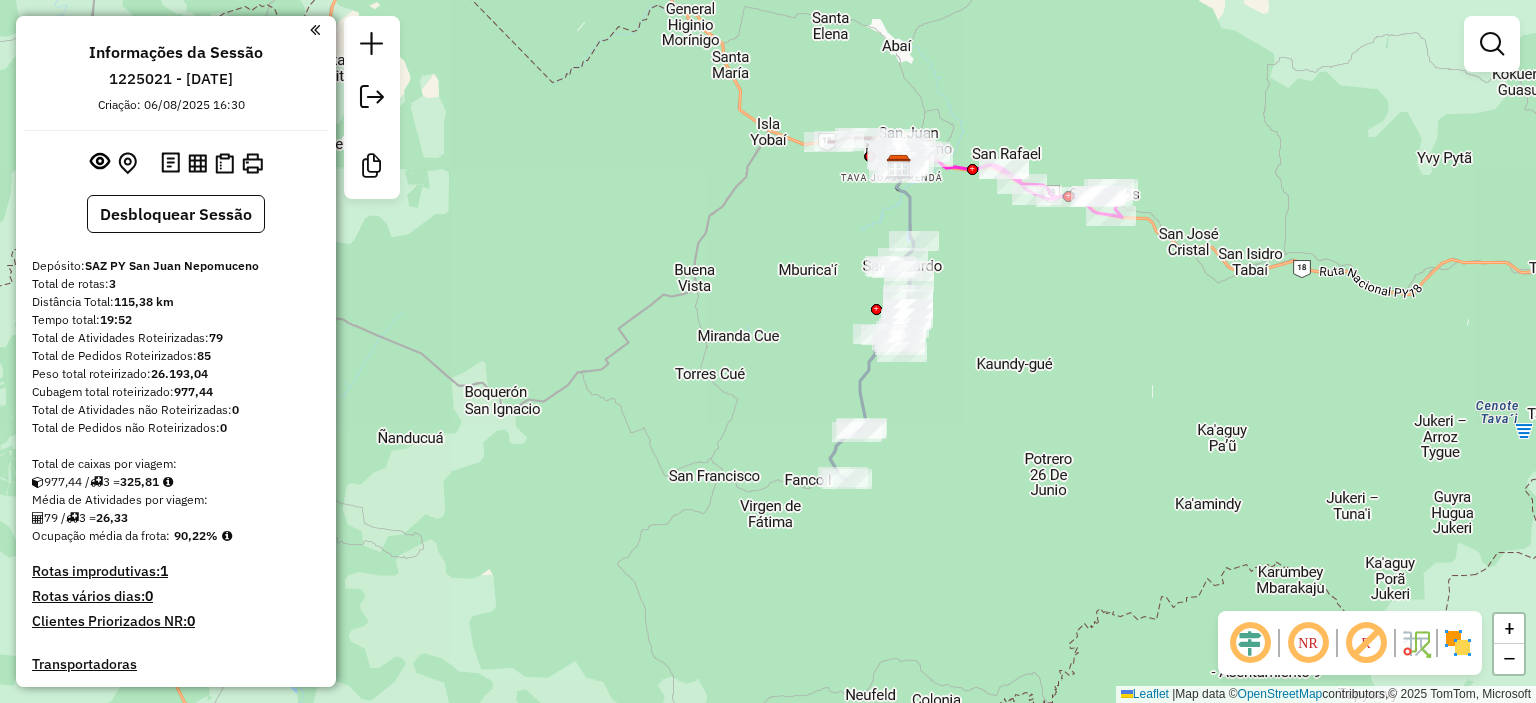 click 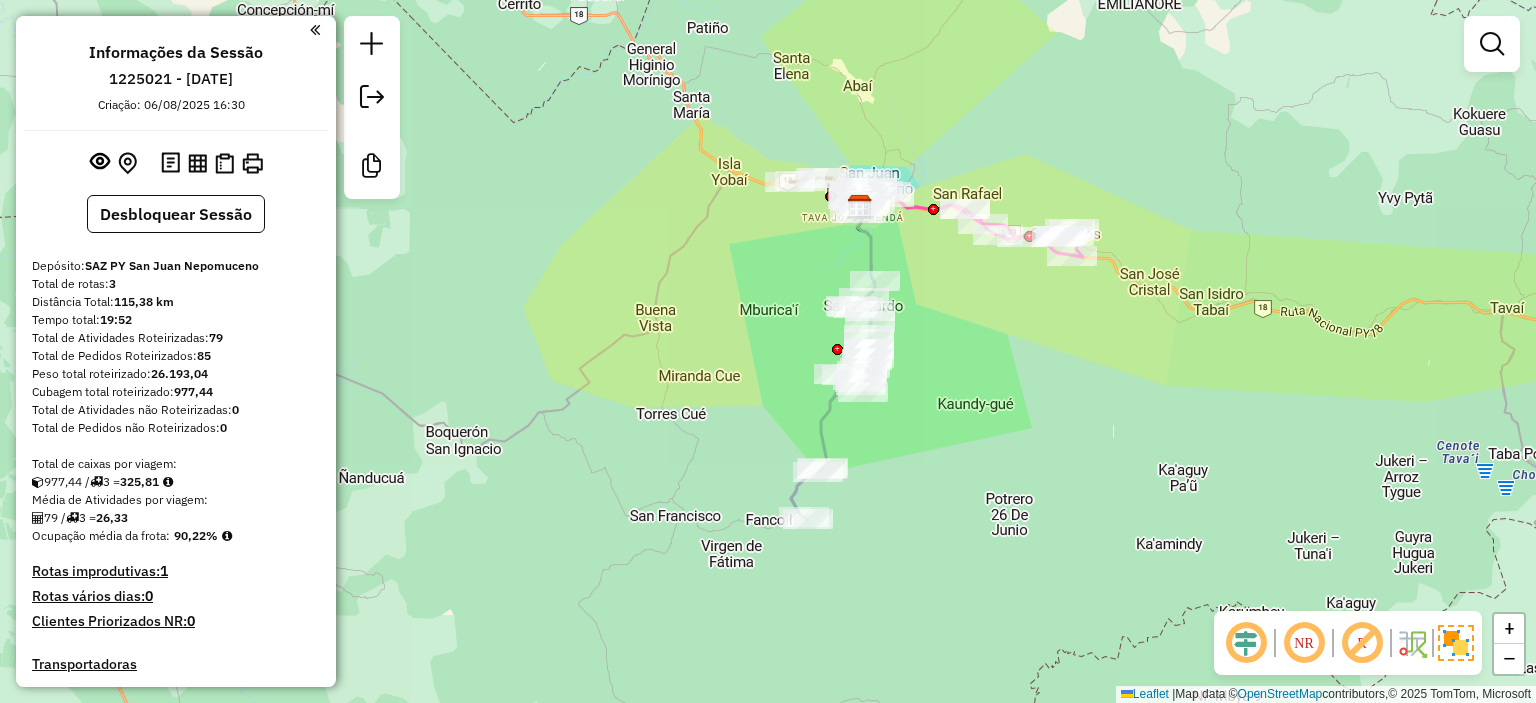 drag, startPoint x: 1088, startPoint y: 349, endPoint x: 1043, endPoint y: 378, distance: 53.535034 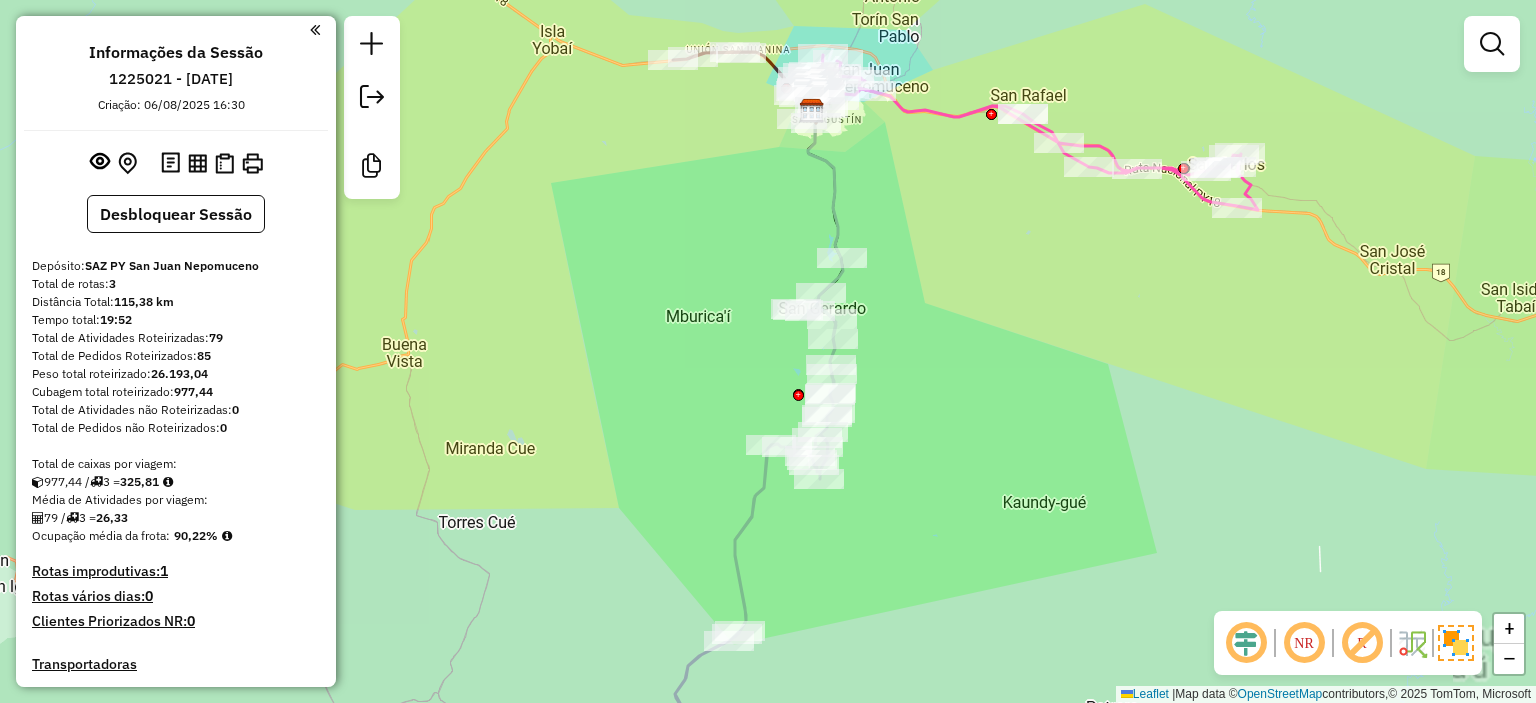 drag, startPoint x: 909, startPoint y: 384, endPoint x: 968, endPoint y: 381, distance: 59.07622 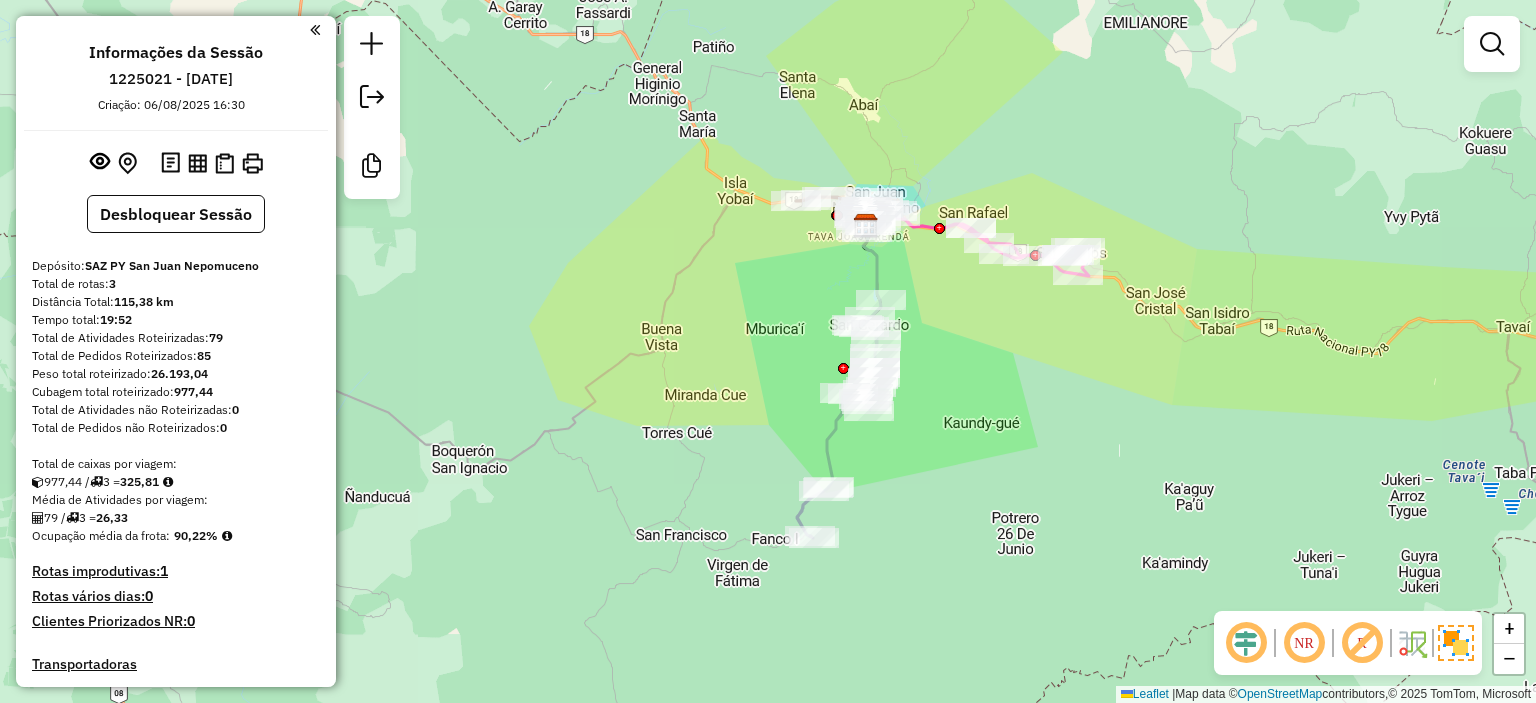 drag, startPoint x: 991, startPoint y: 403, endPoint x: 951, endPoint y: 379, distance: 46.647614 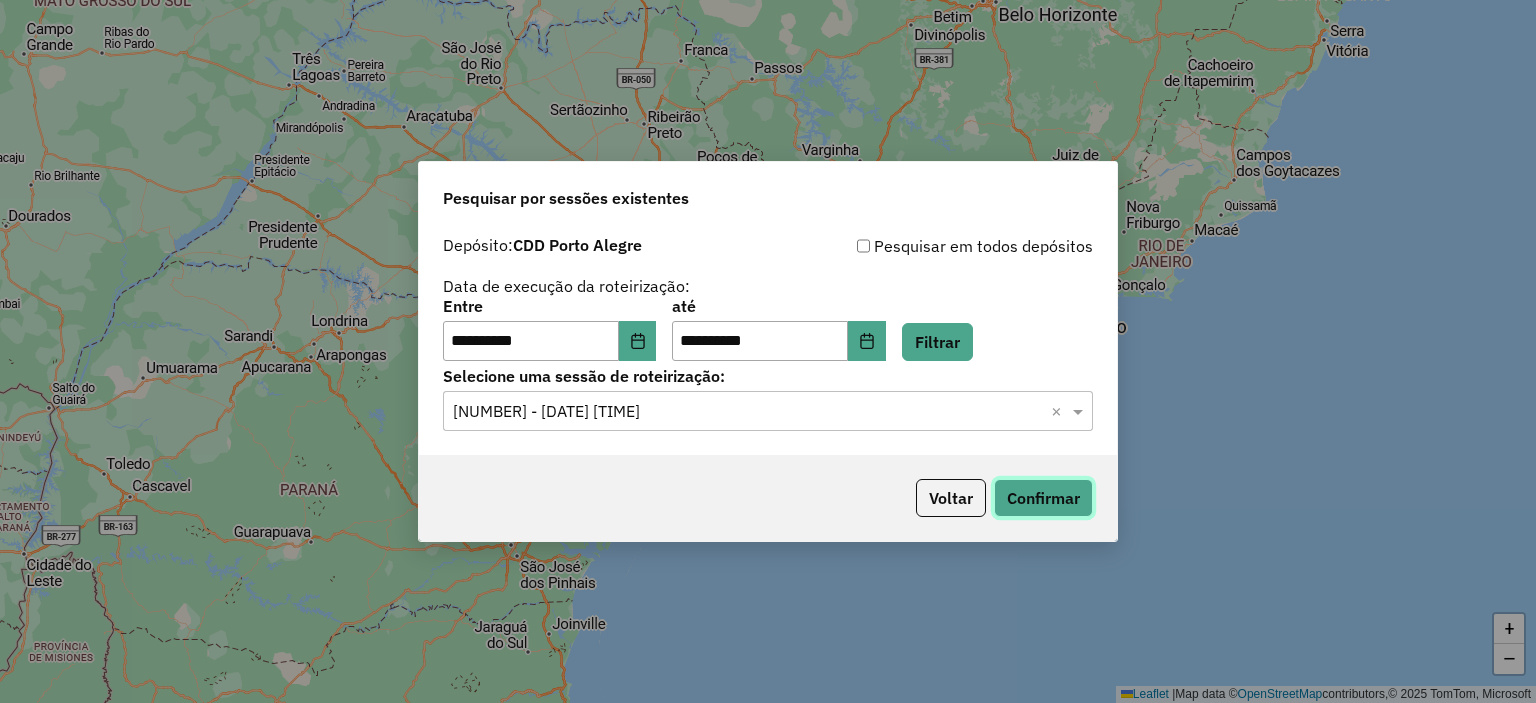 scroll, scrollTop: 0, scrollLeft: 0, axis: both 